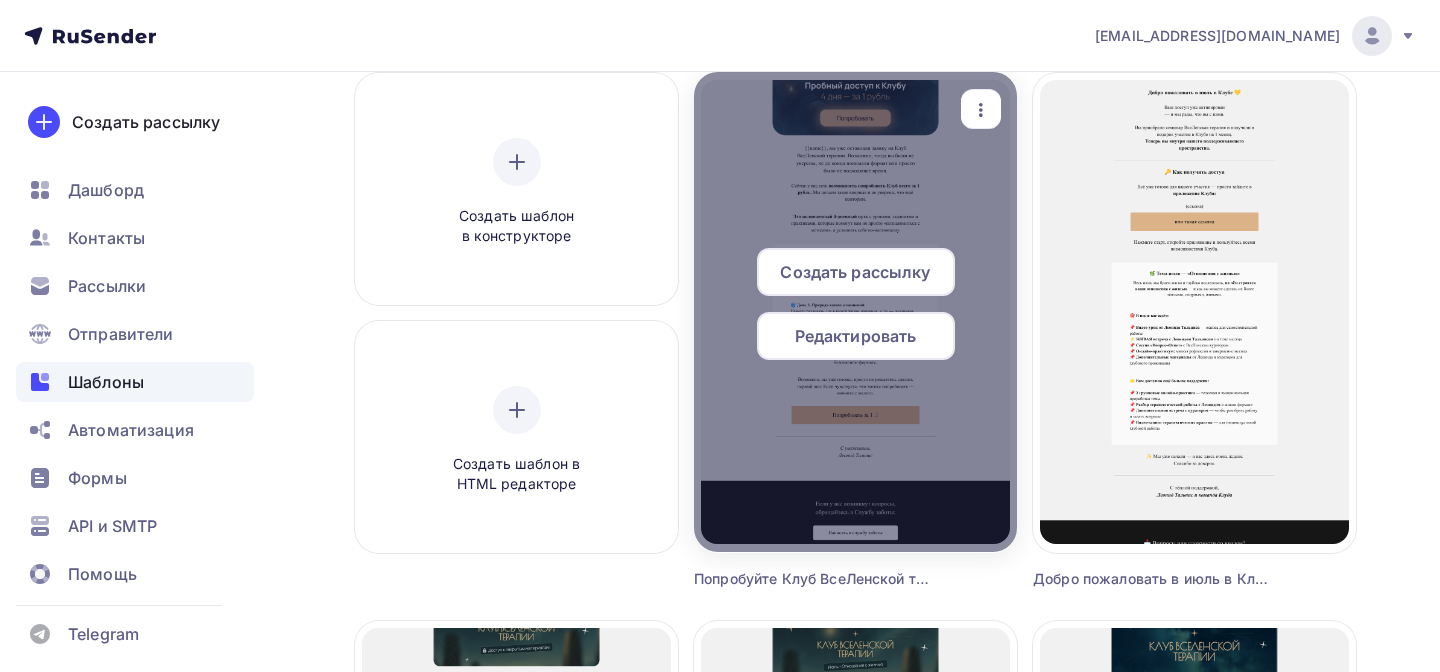 scroll, scrollTop: 174, scrollLeft: 0, axis: vertical 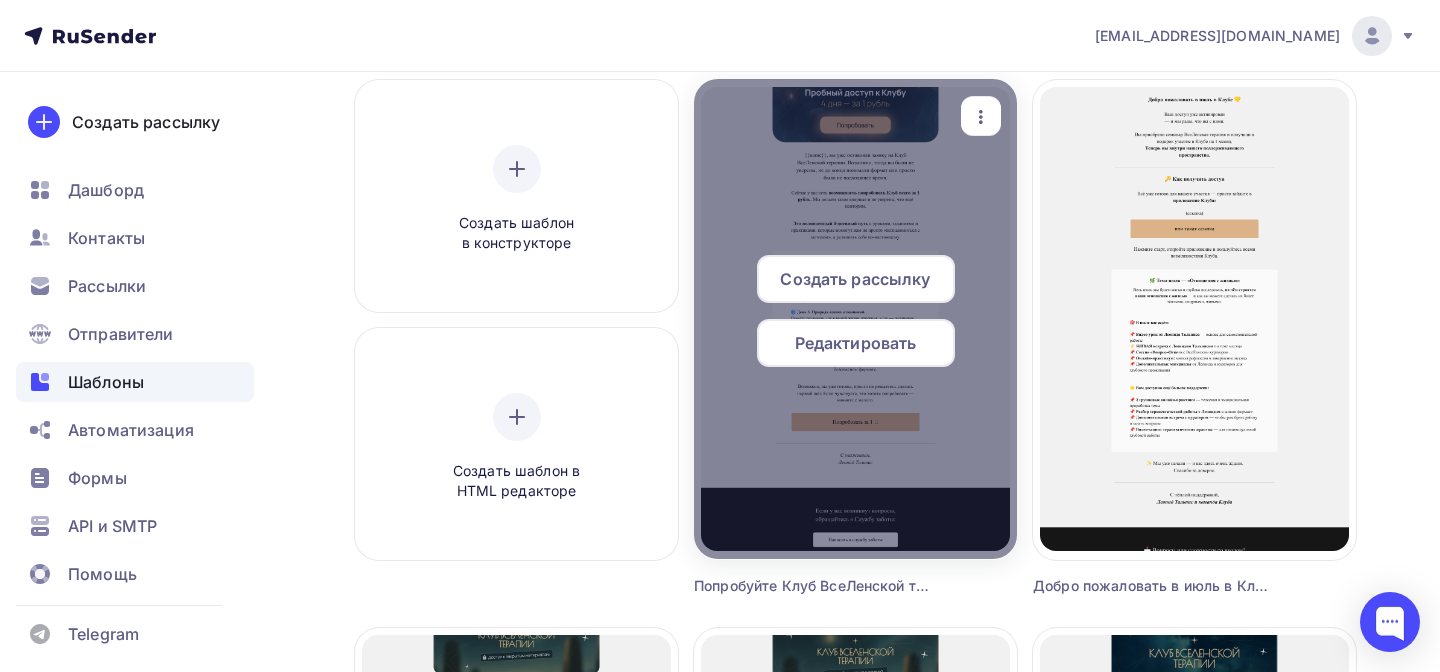 click 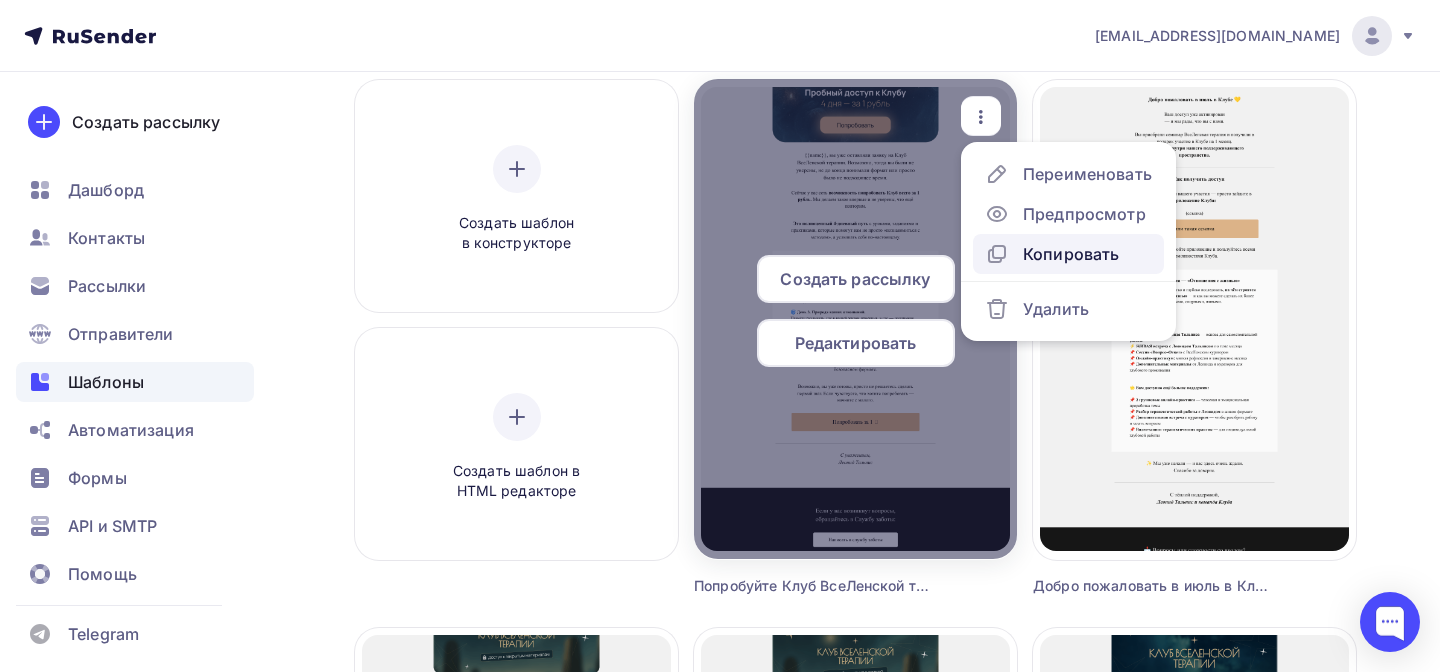 click on "Копировать" at bounding box center (1071, 254) 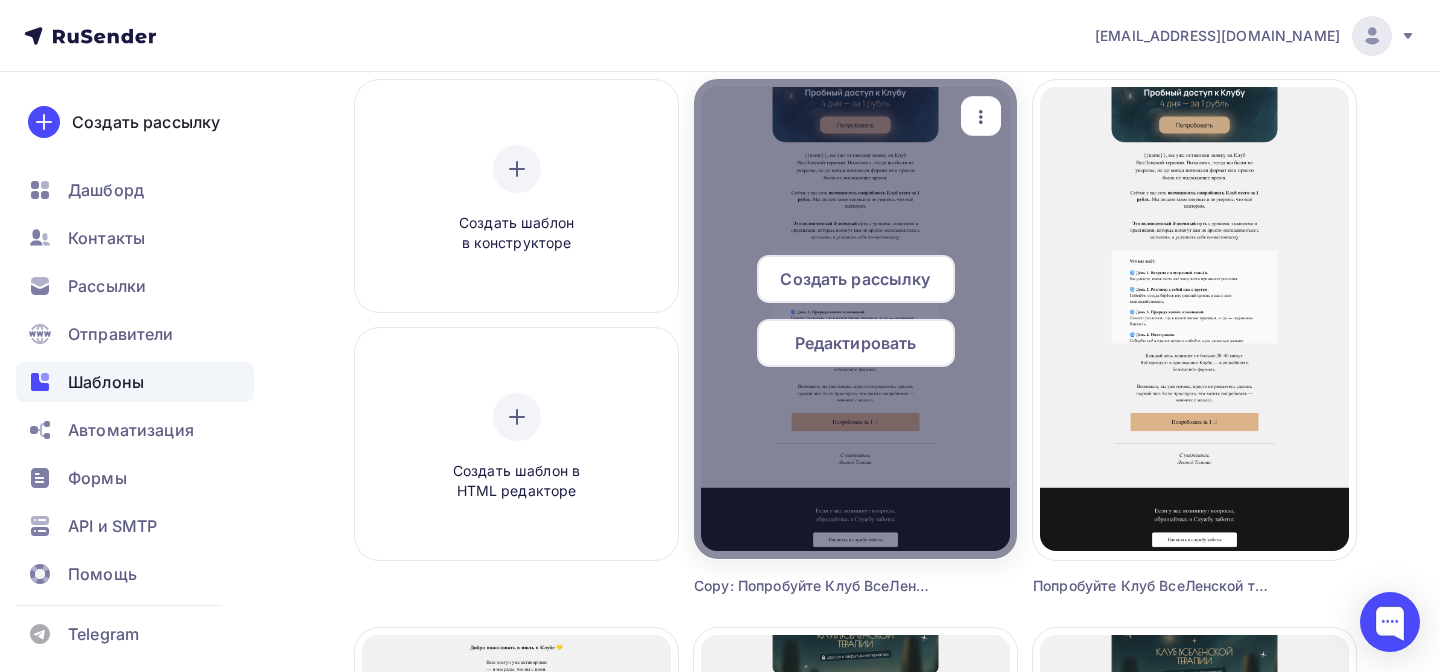 click 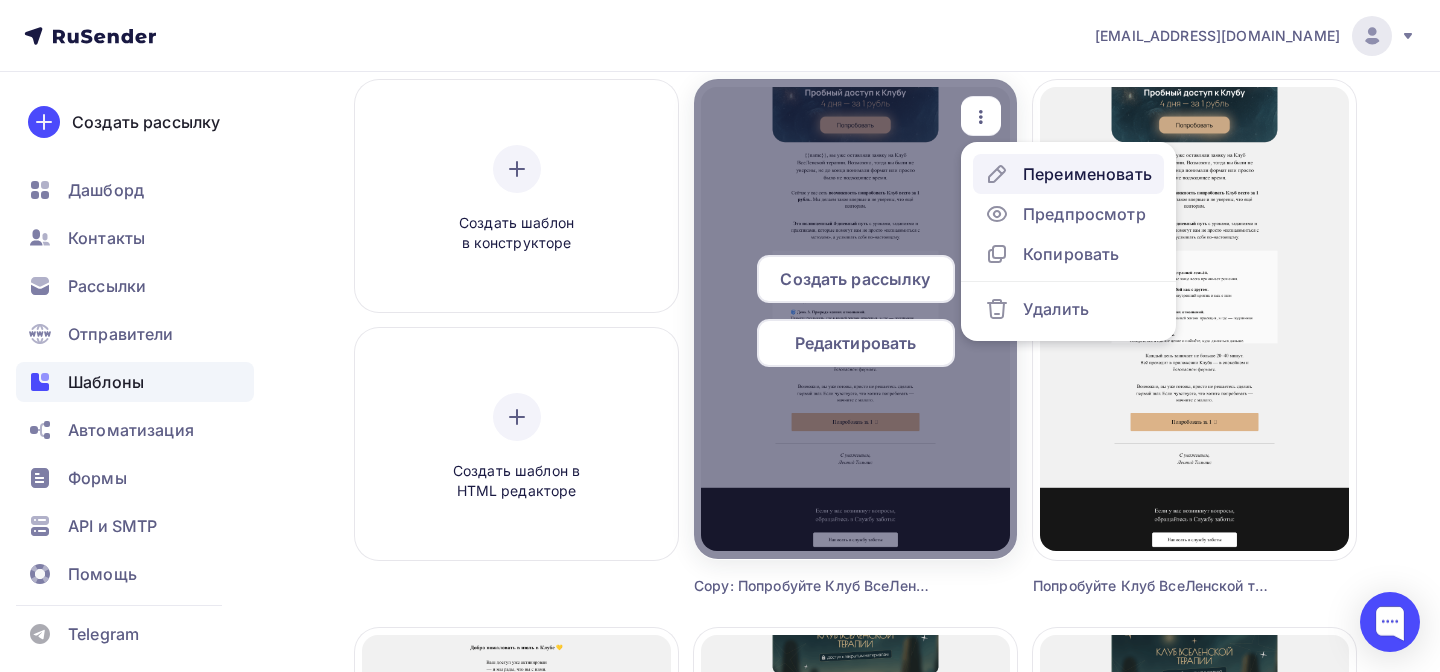 click on "Переименовать" at bounding box center (1068, 174) 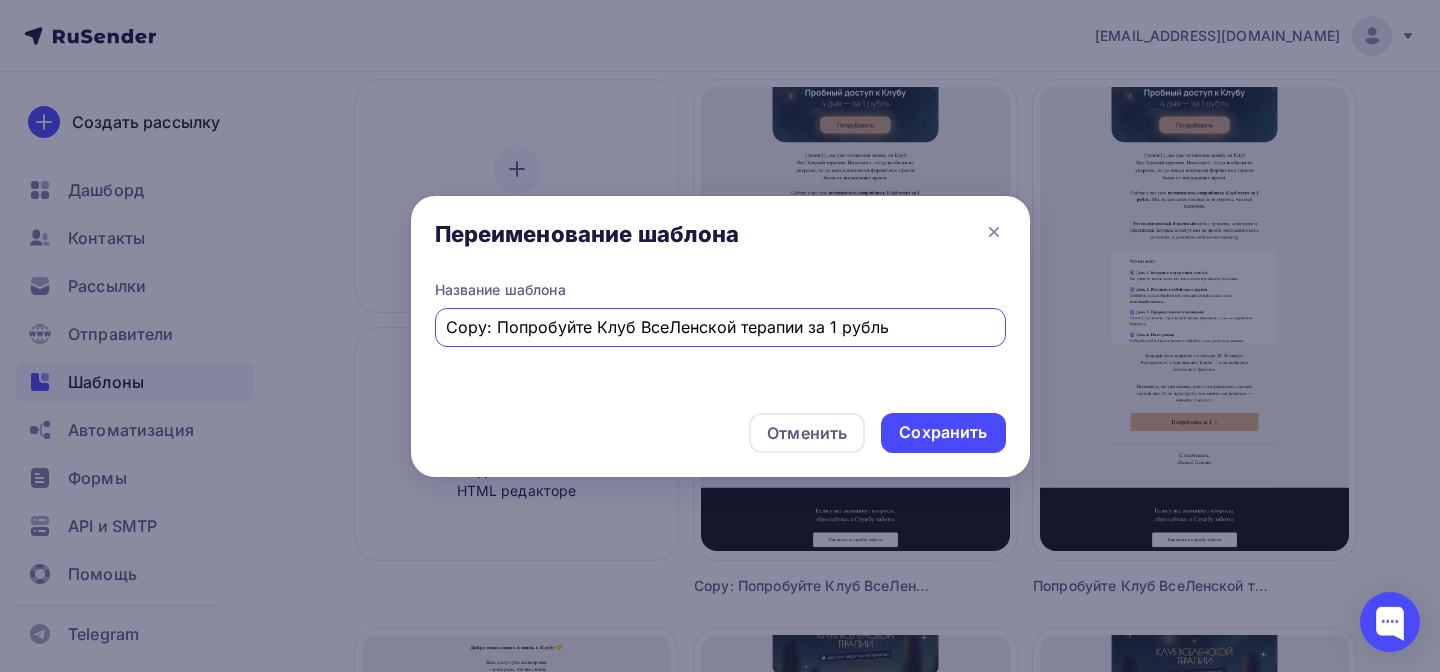 click on "Copy: Попробуйте Клуб ВсеЛенской терапии за 1 рубль" at bounding box center [720, 327] 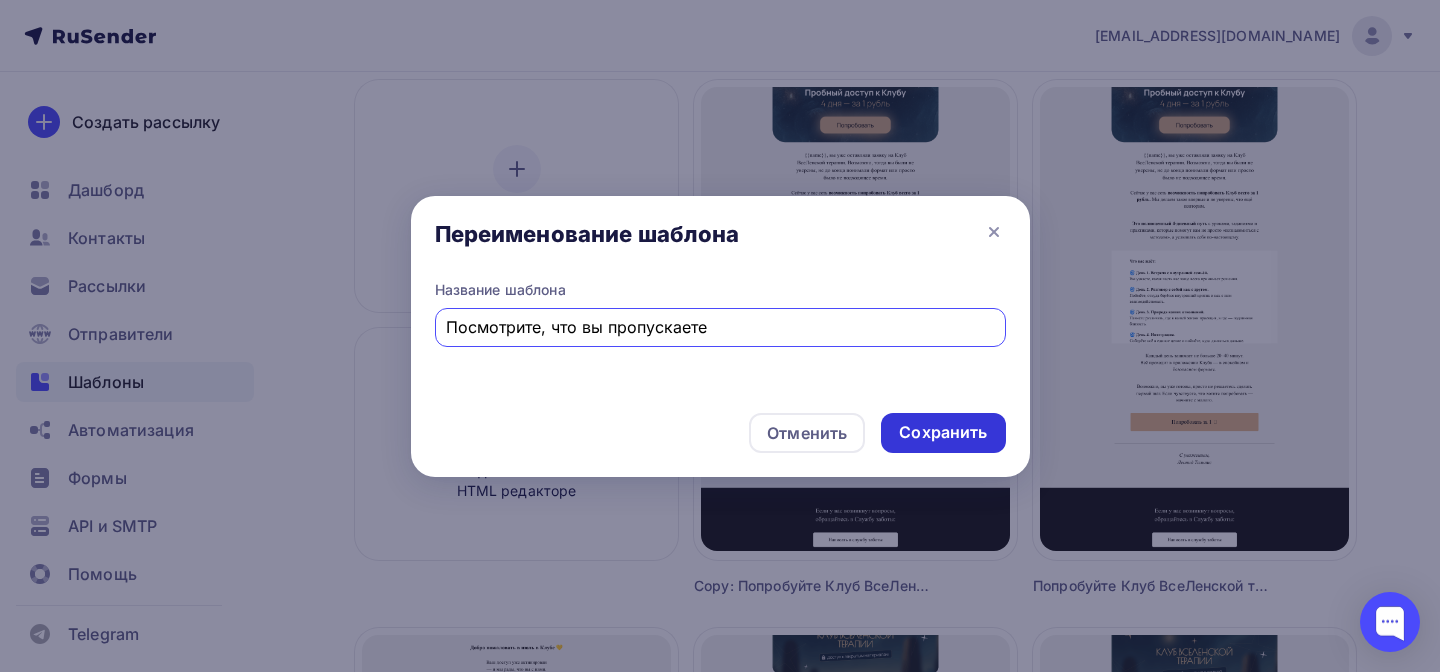 type on "Посмотрите, что вы пропускаете" 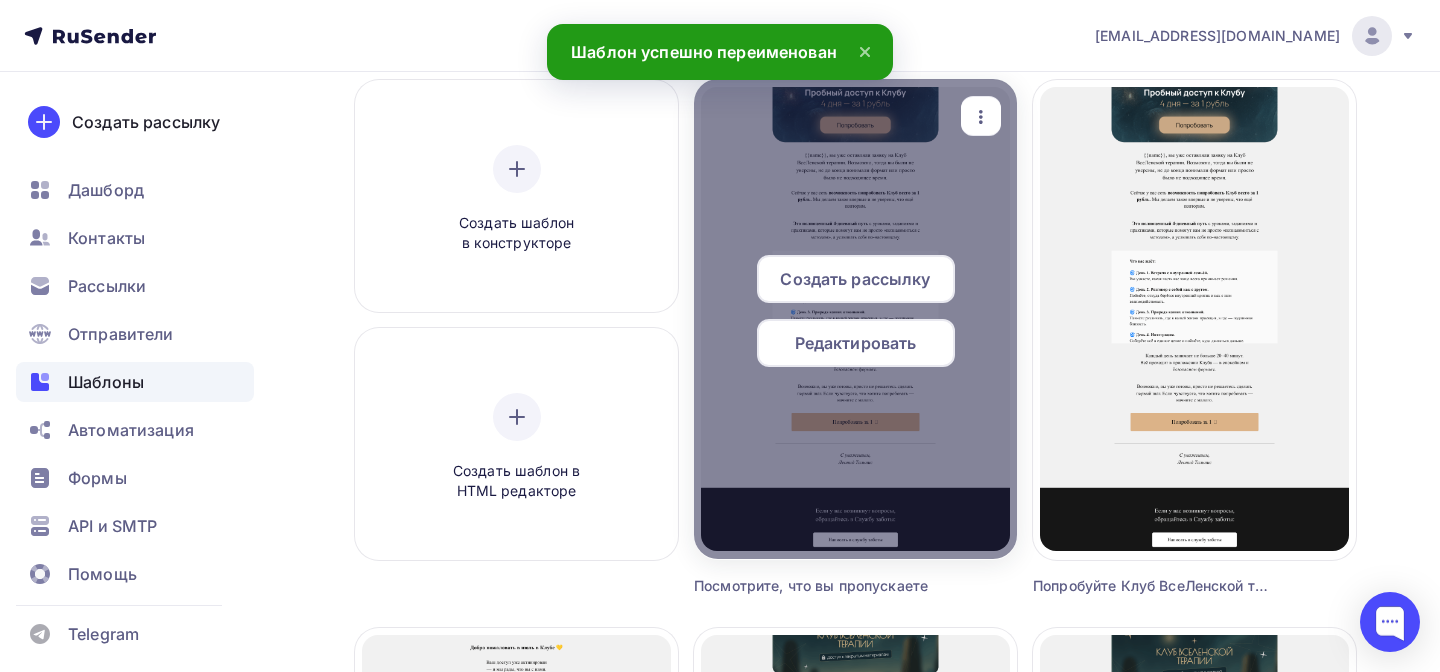 click on "Редактировать" at bounding box center [856, 343] 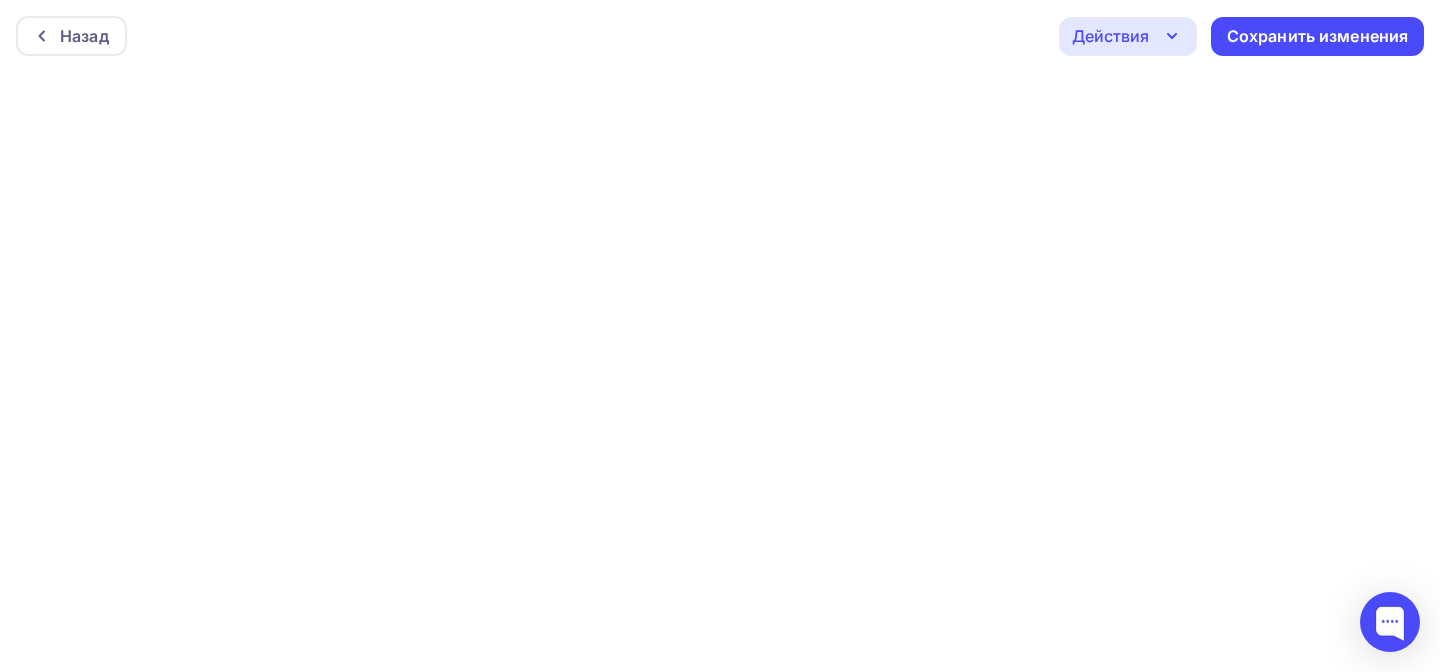 click on "Назад
Действия
Отправить тестовое письмо             Предпросмотр               Выйти без сохранения               Сохранить изменения" at bounding box center [720, 36] 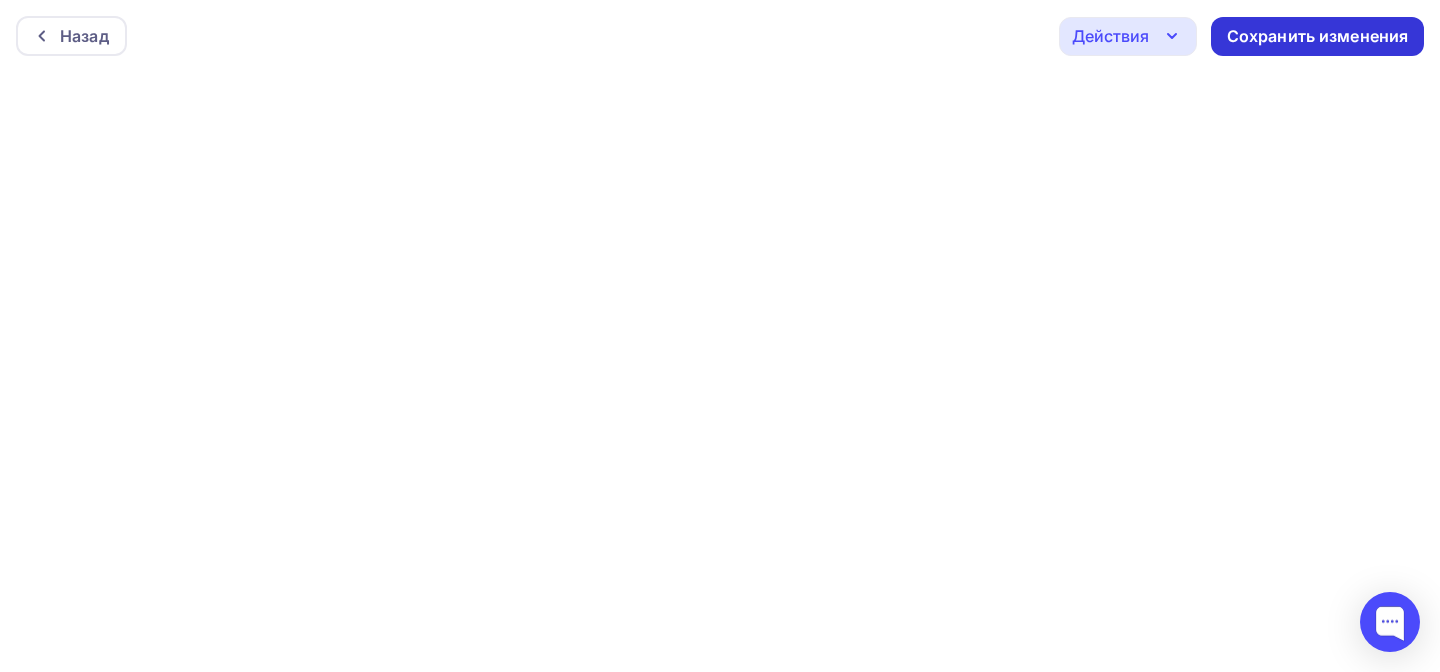 click on "Сохранить изменения" at bounding box center [1317, 36] 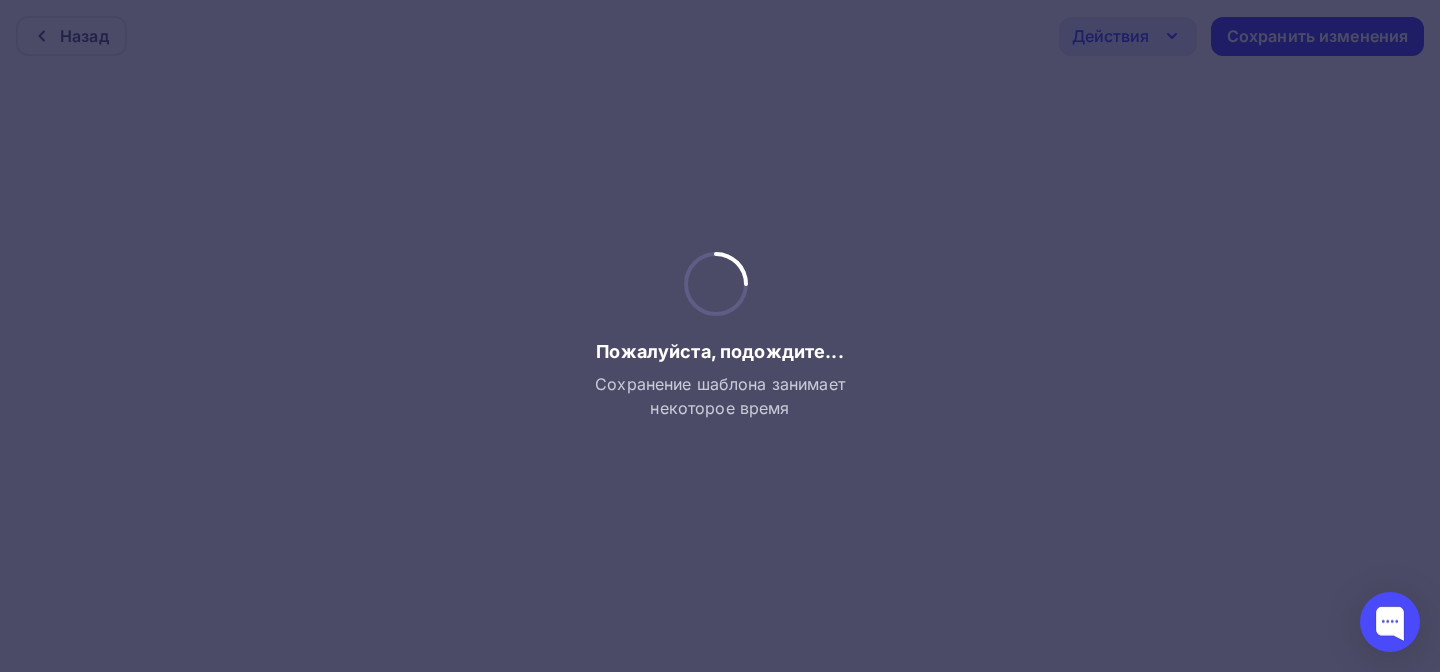 scroll, scrollTop: 5, scrollLeft: 0, axis: vertical 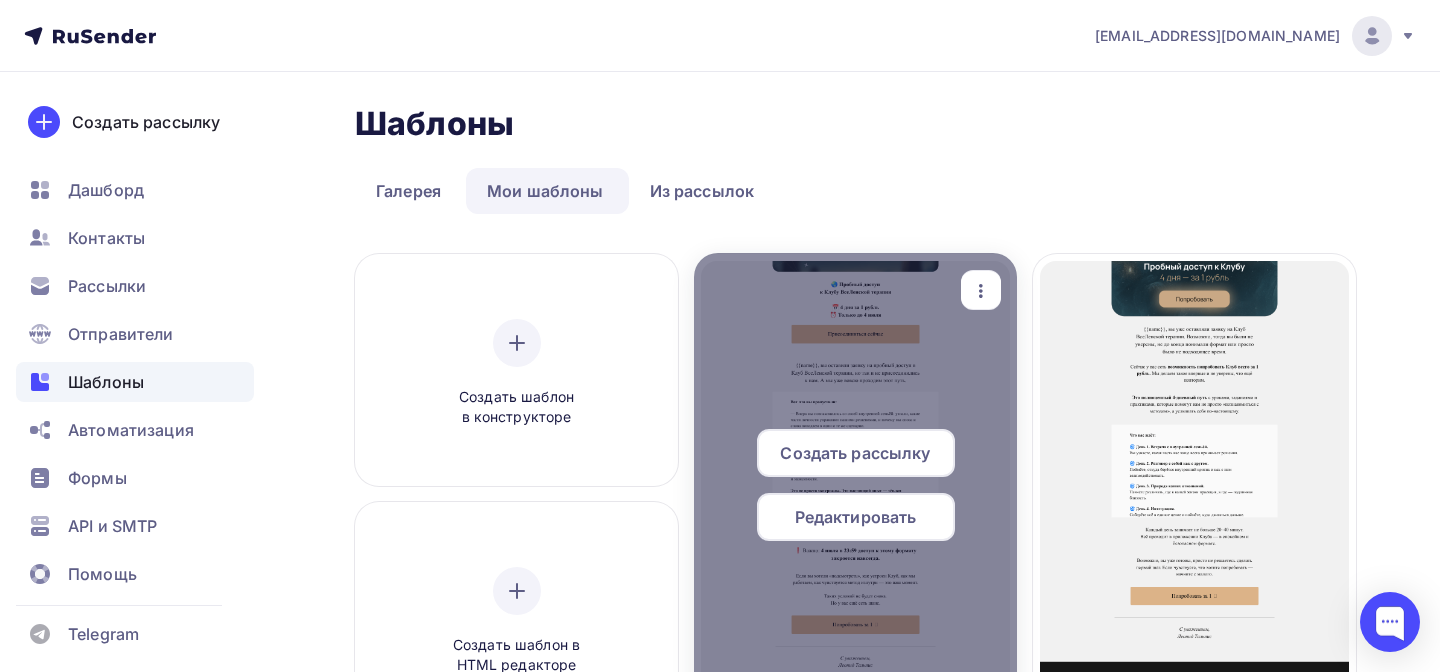 click on "Редактировать" at bounding box center (856, 517) 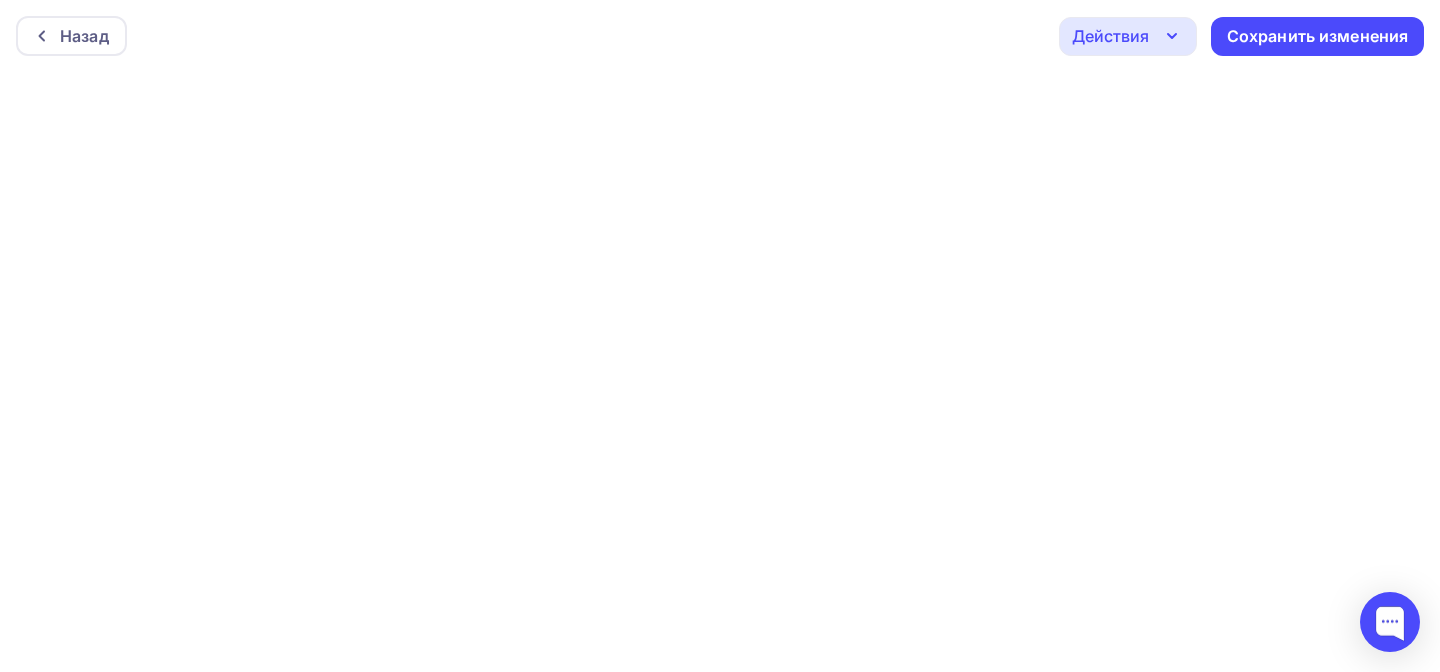 scroll, scrollTop: 5, scrollLeft: 0, axis: vertical 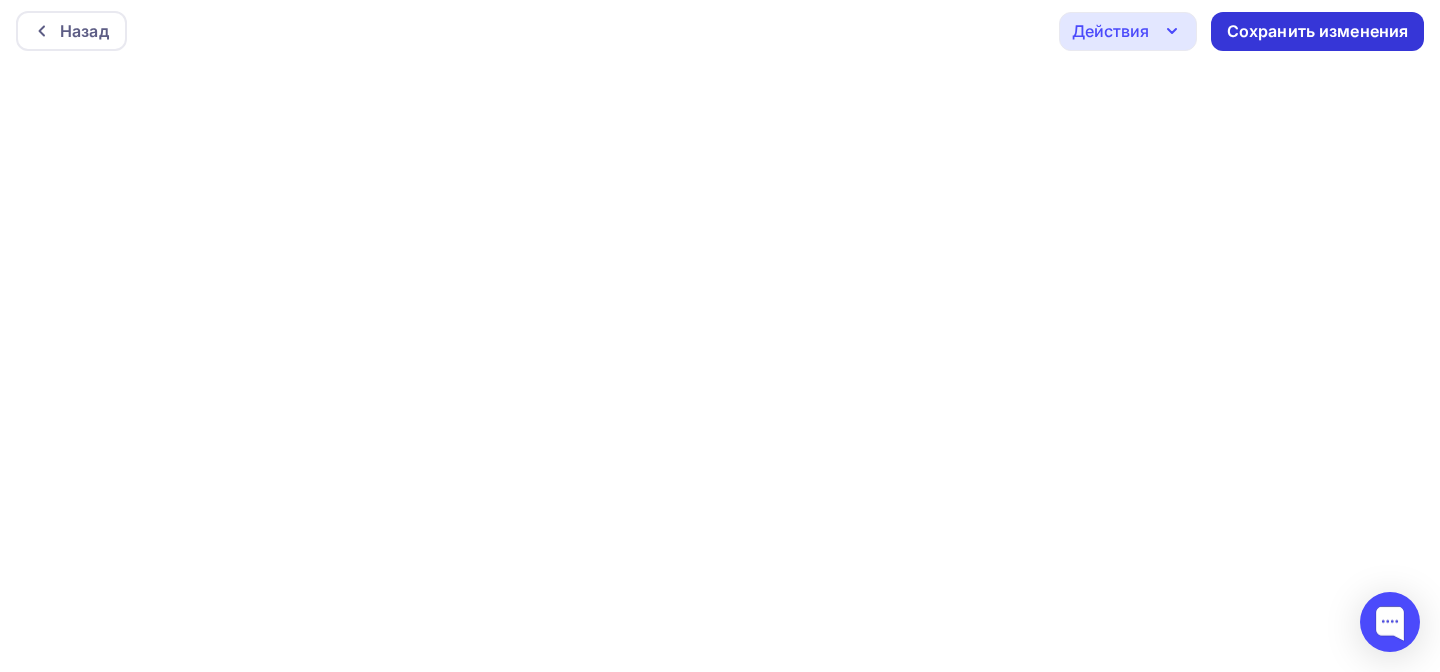 click on "Сохранить изменения" at bounding box center [1317, 31] 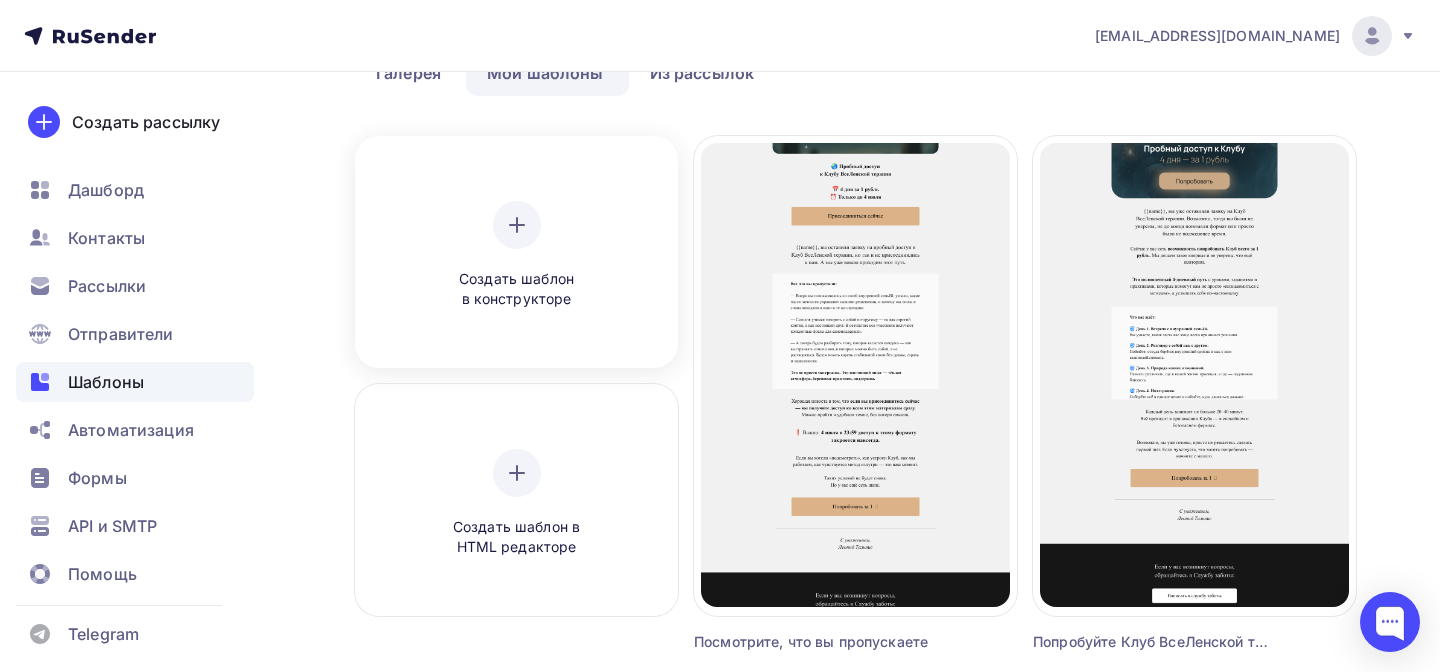 scroll, scrollTop: 0, scrollLeft: 0, axis: both 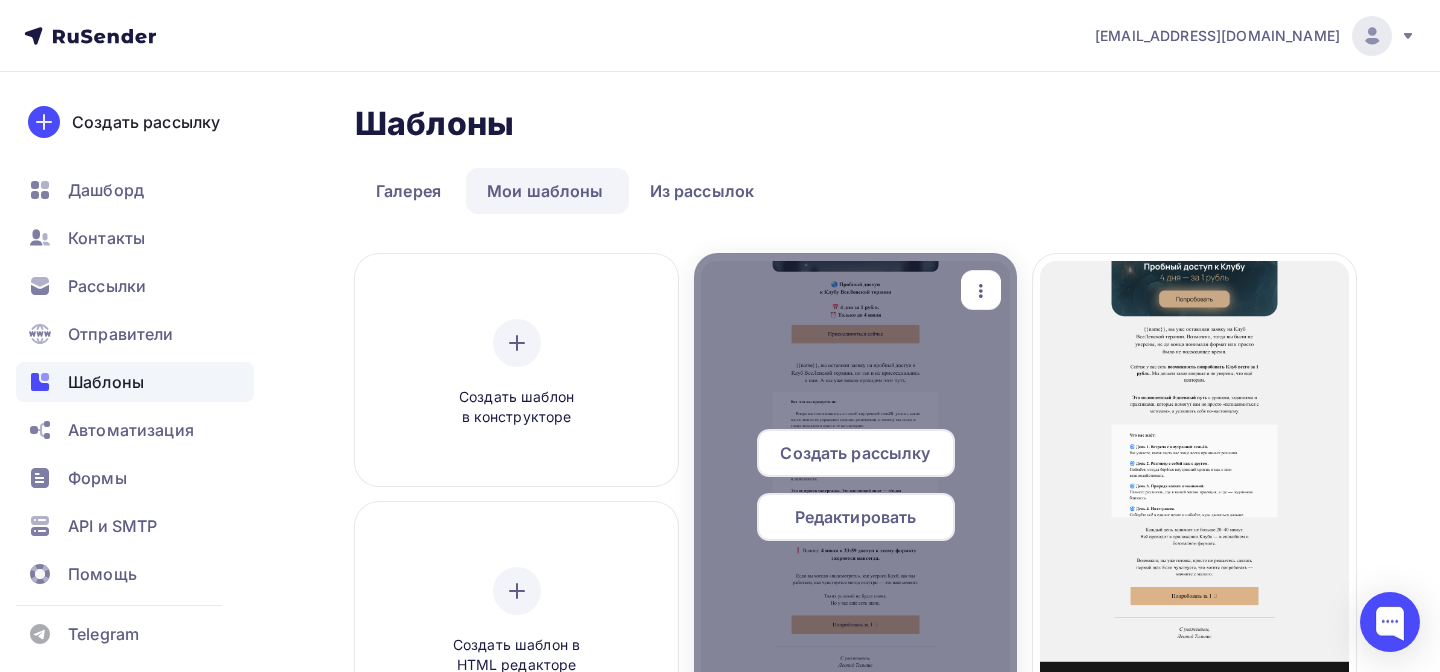 click on "Редактировать" at bounding box center [856, 517] 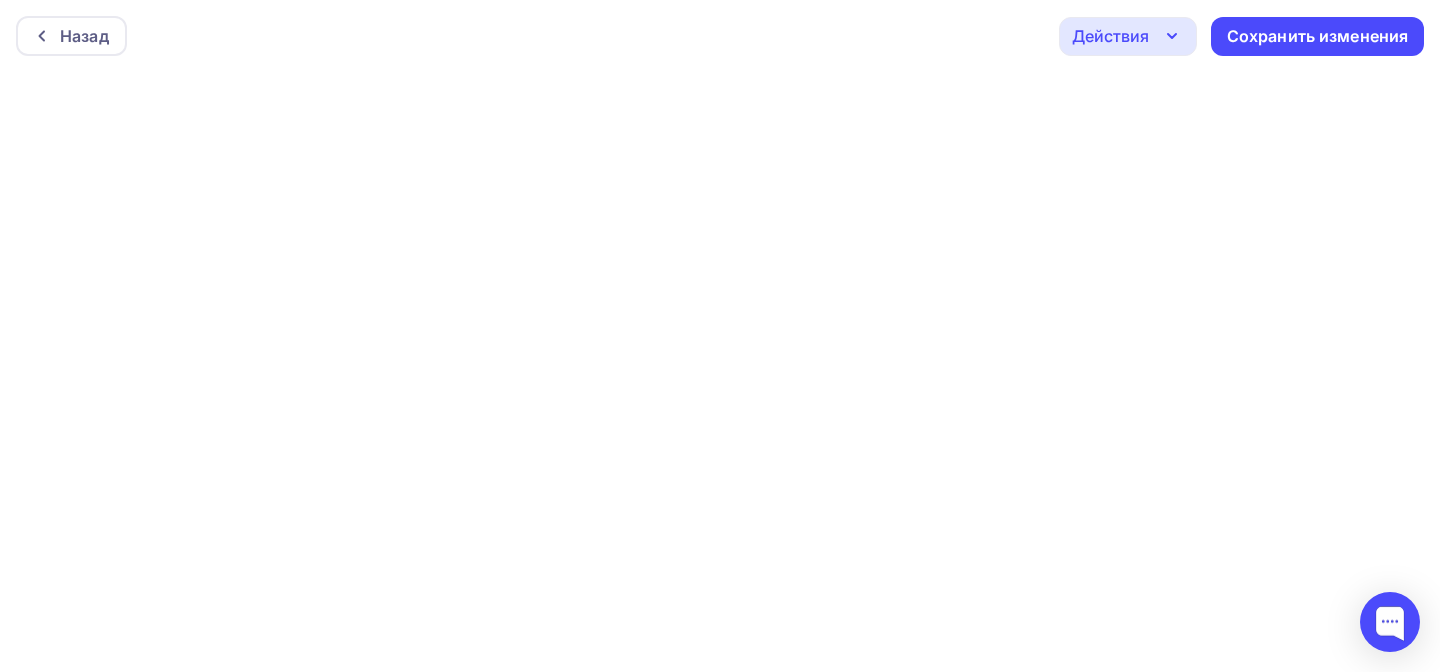 scroll, scrollTop: 5, scrollLeft: 0, axis: vertical 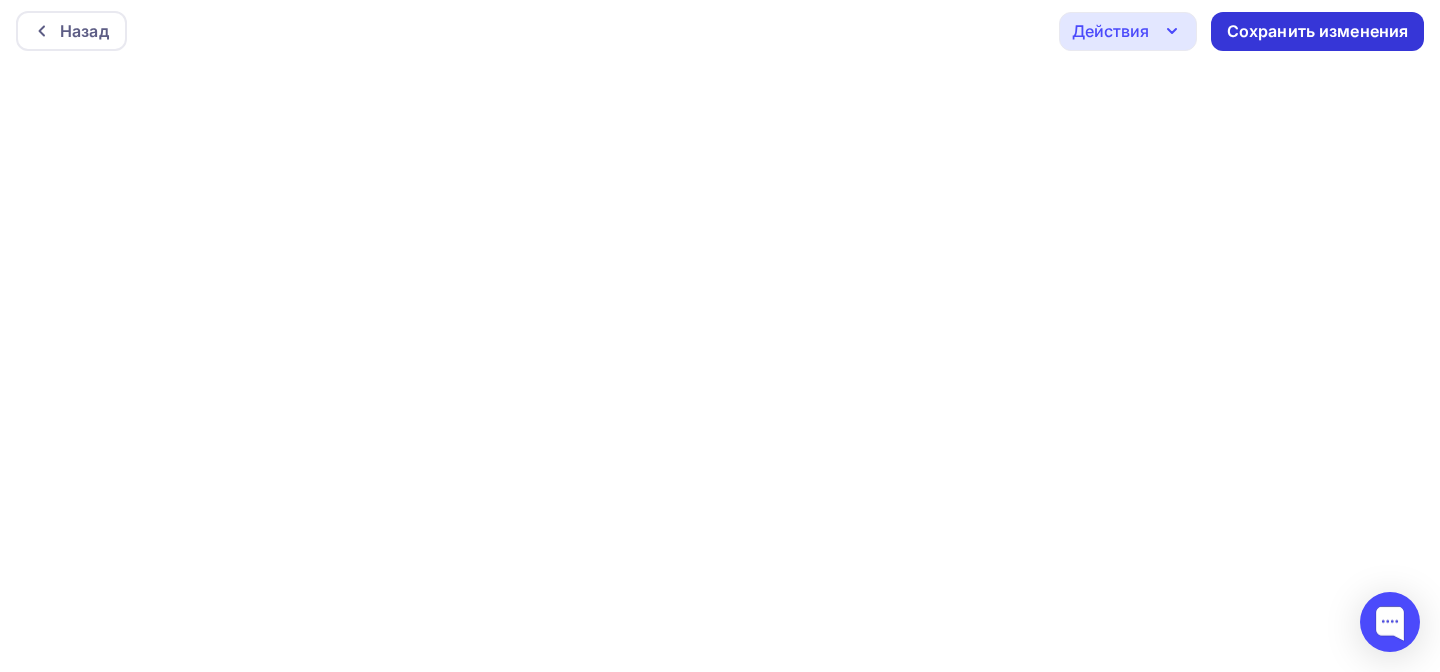click on "Сохранить изменения" at bounding box center (1317, 31) 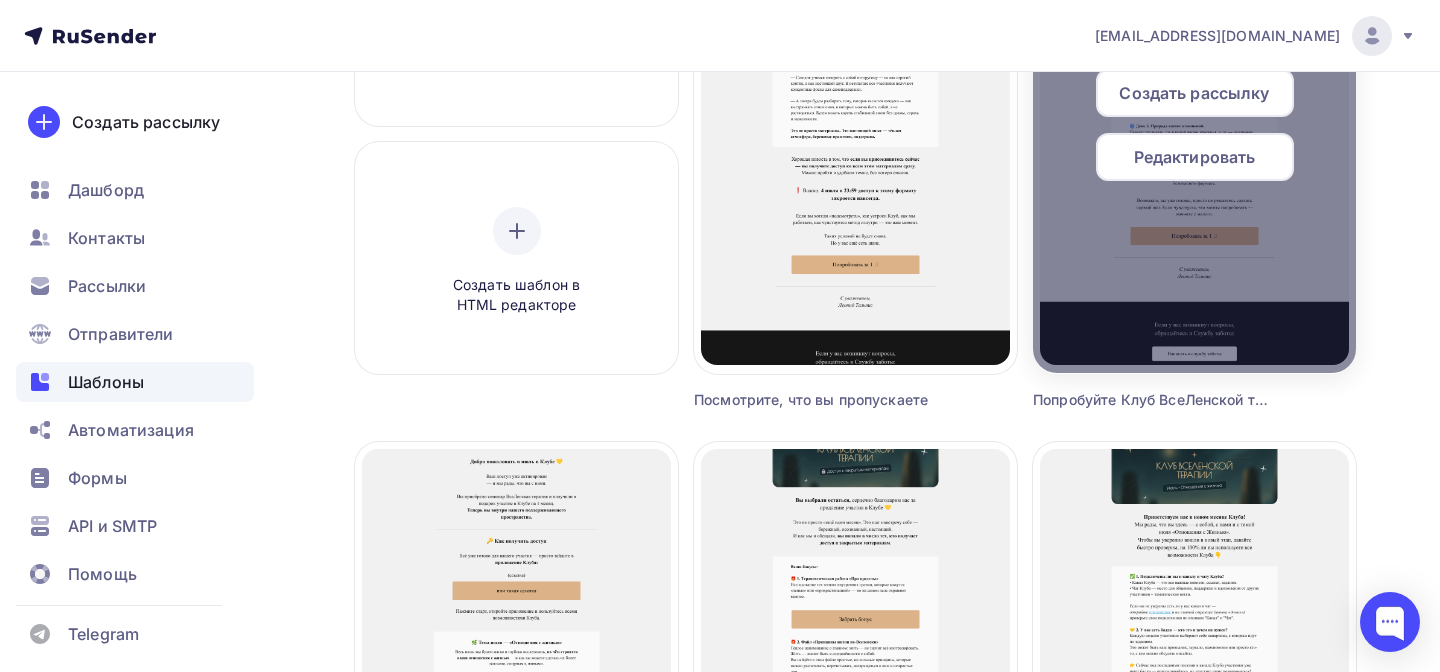 scroll, scrollTop: 298, scrollLeft: 0, axis: vertical 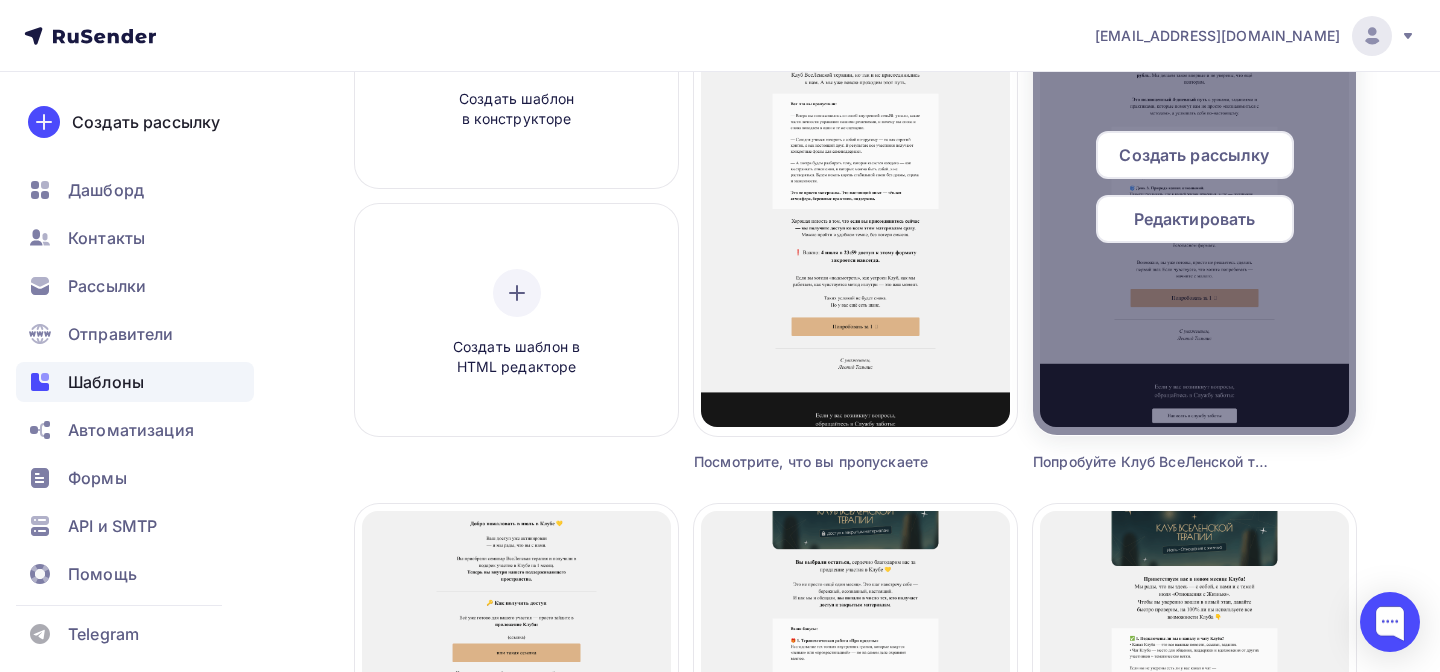 click on "Редактировать" at bounding box center [1195, 219] 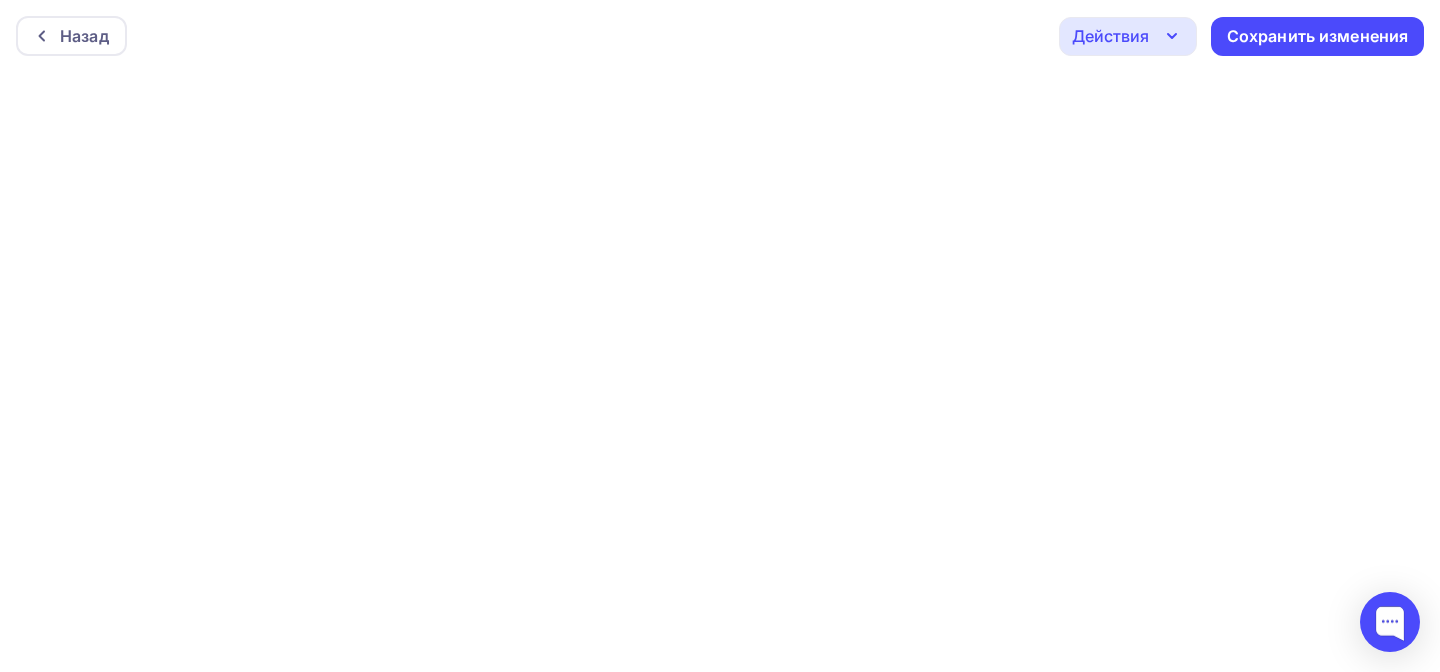 scroll, scrollTop: 5, scrollLeft: 0, axis: vertical 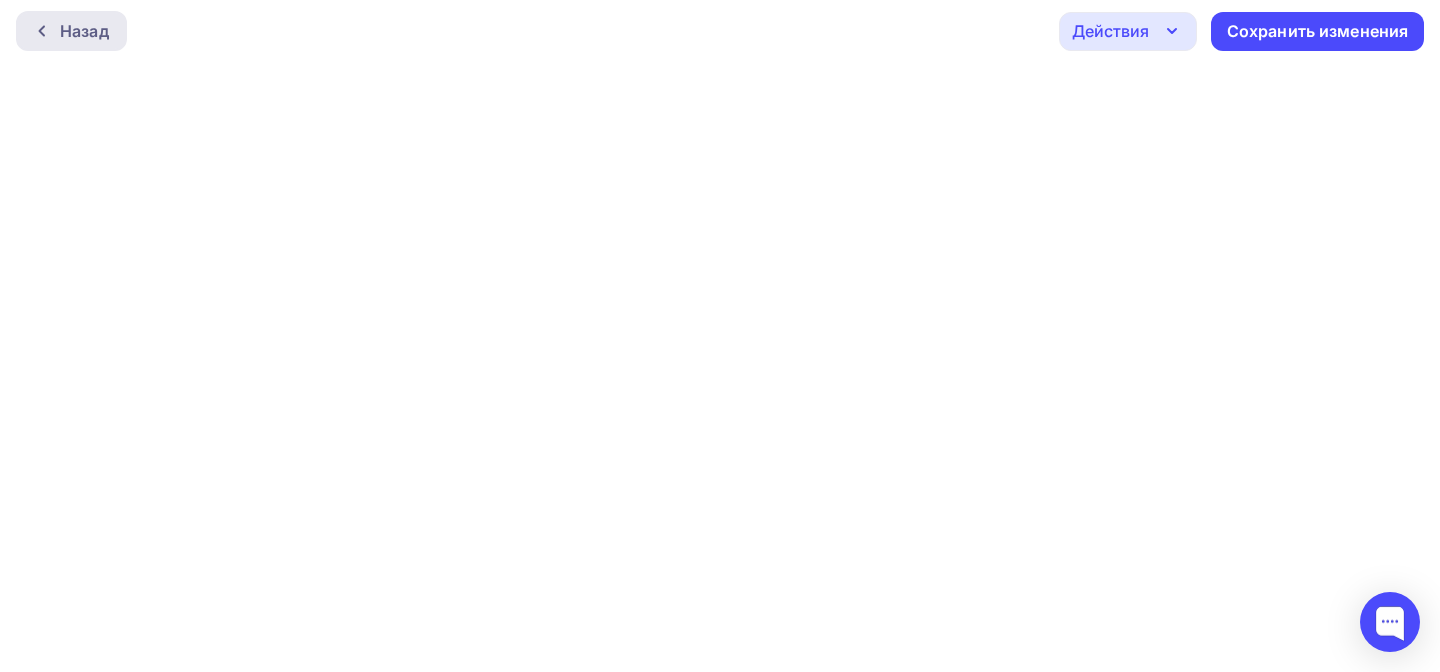 click 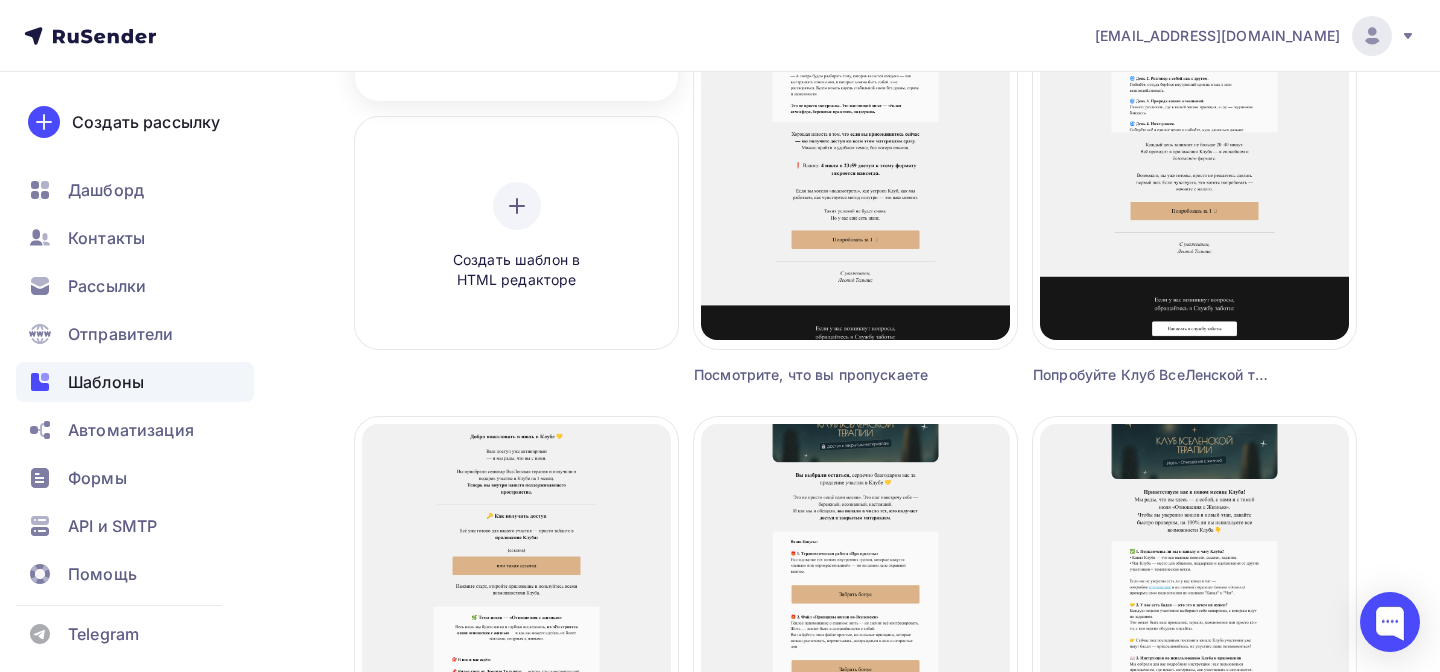 scroll, scrollTop: 480, scrollLeft: 0, axis: vertical 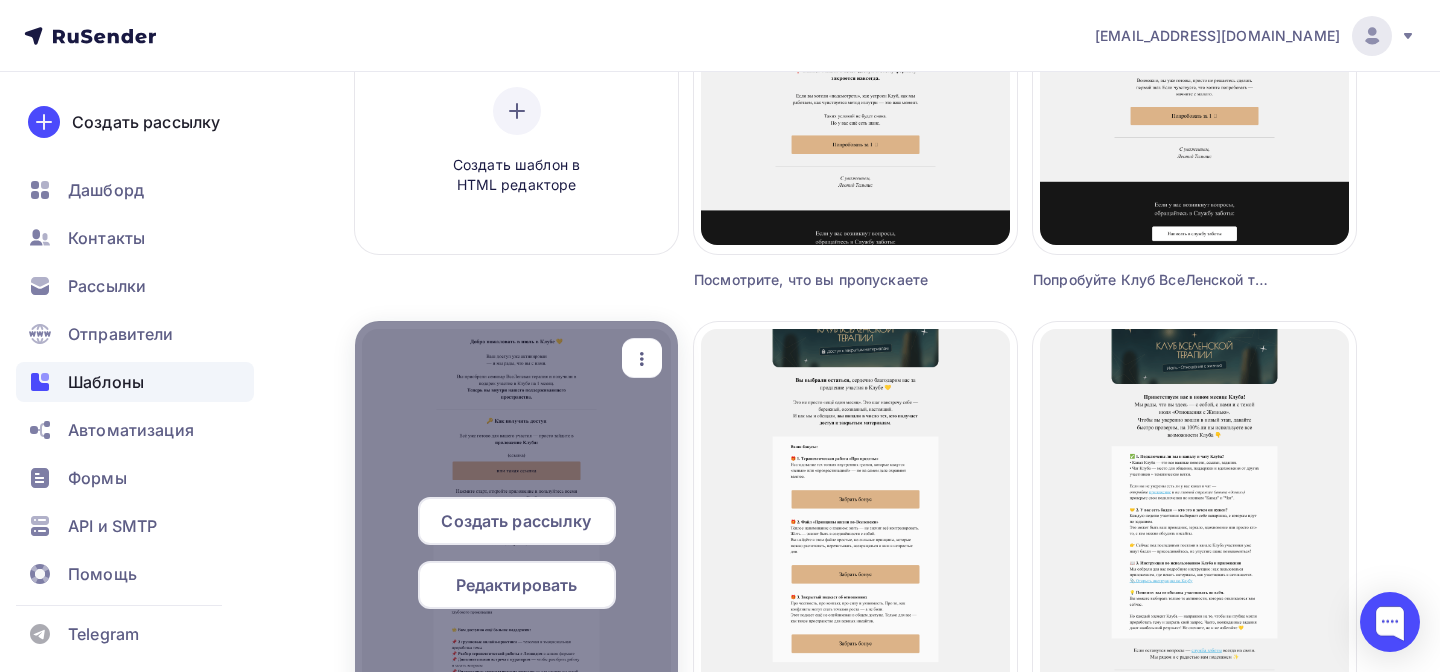click on "Редактировать" at bounding box center [517, 585] 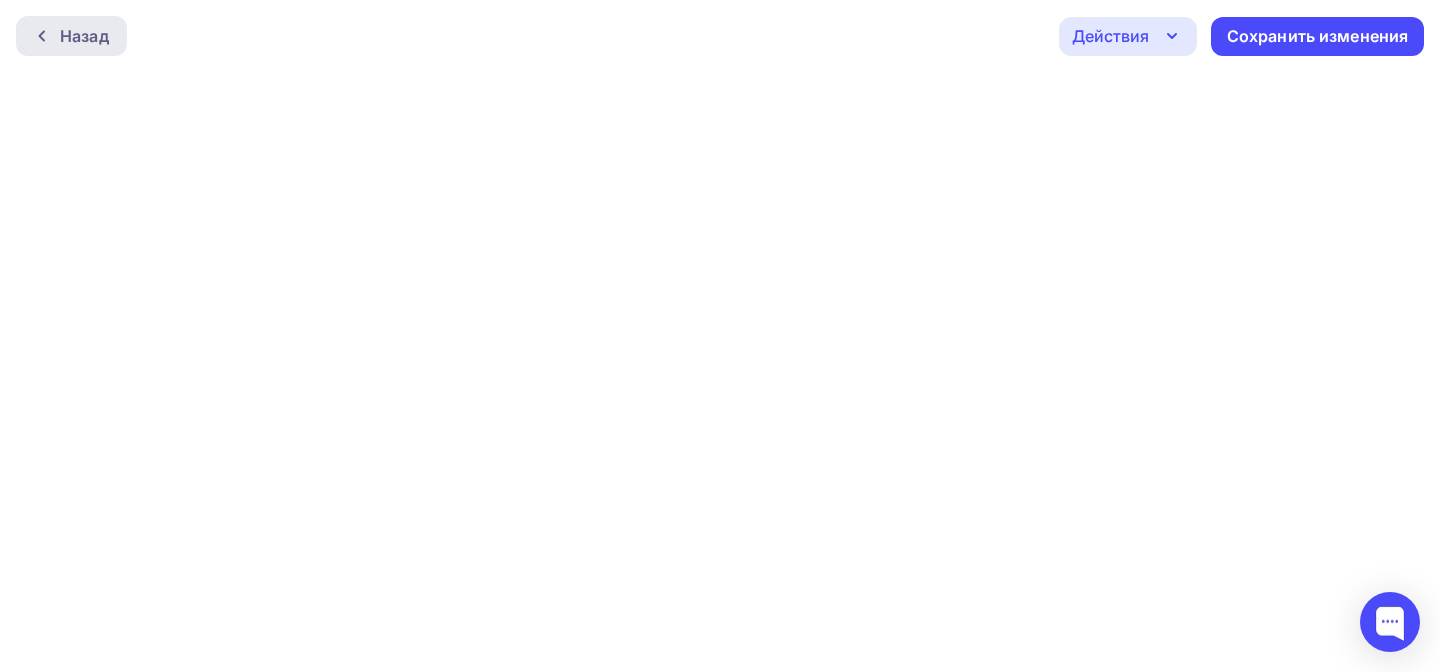 click on "Назад" at bounding box center [71, 36] 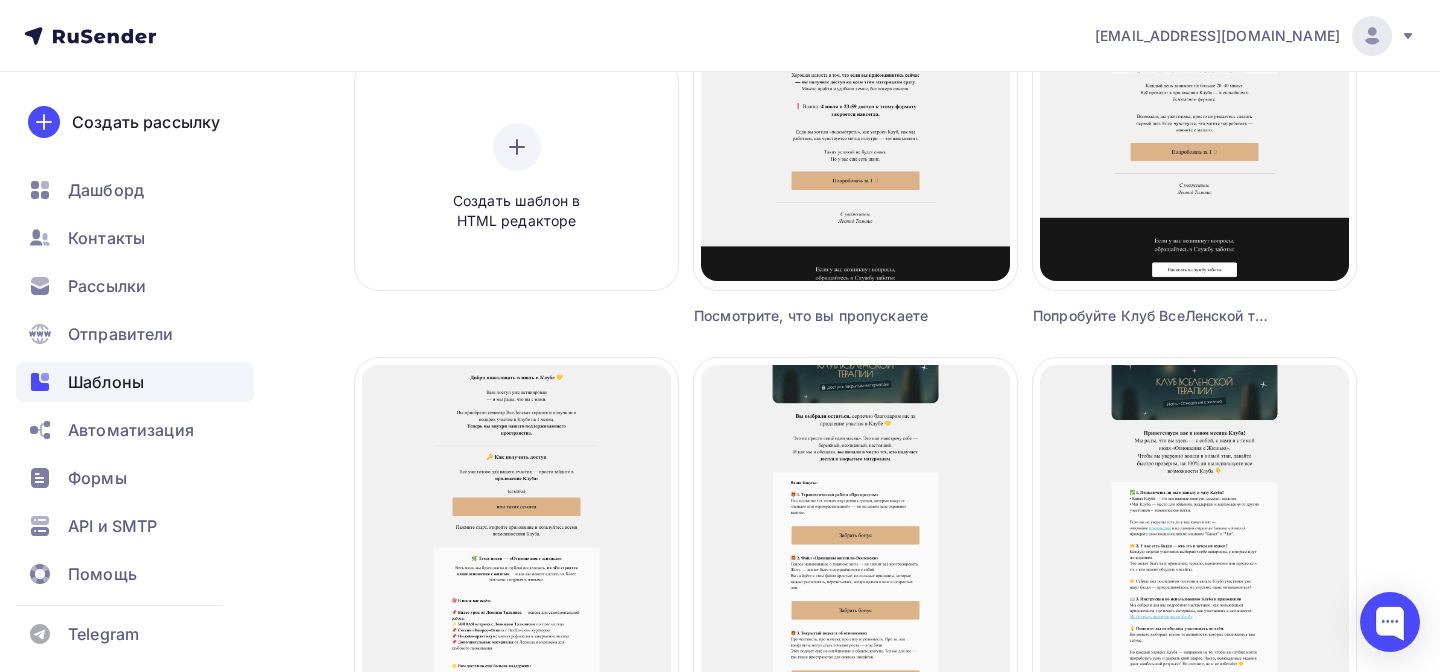 scroll, scrollTop: 673, scrollLeft: 0, axis: vertical 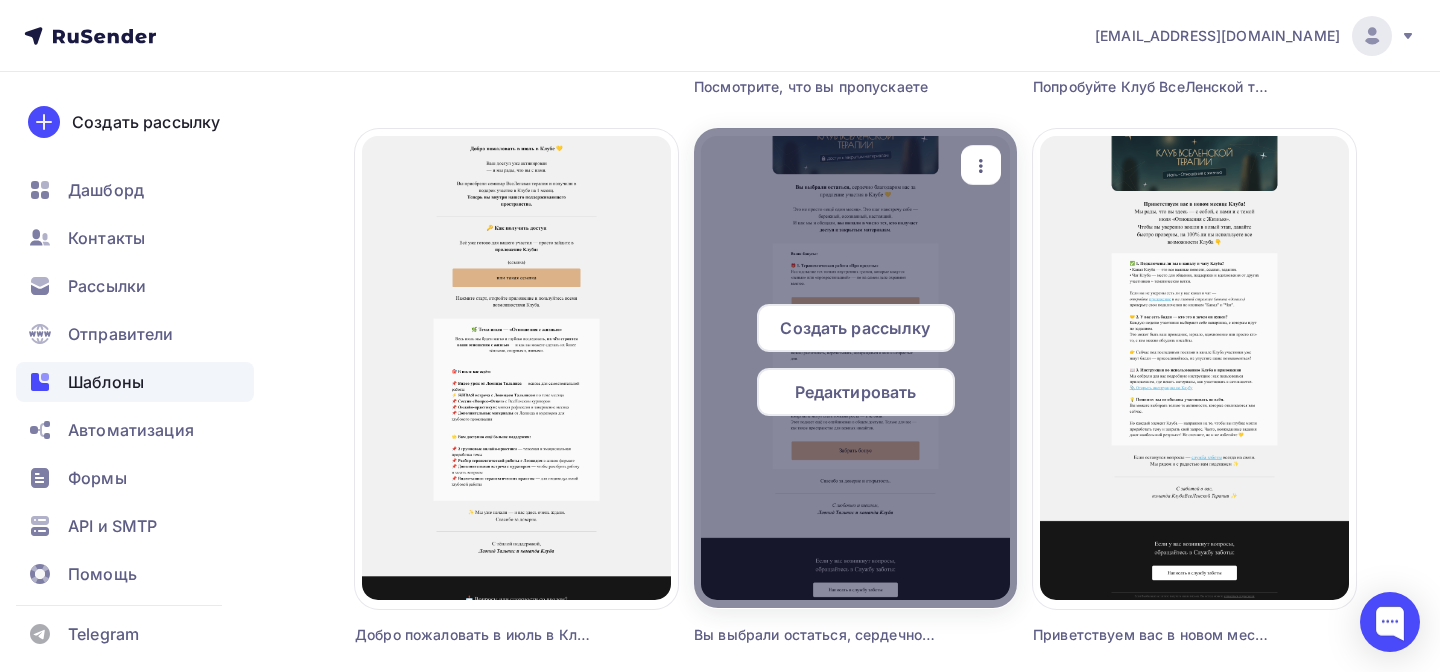 click on "Редактировать" at bounding box center (856, 392) 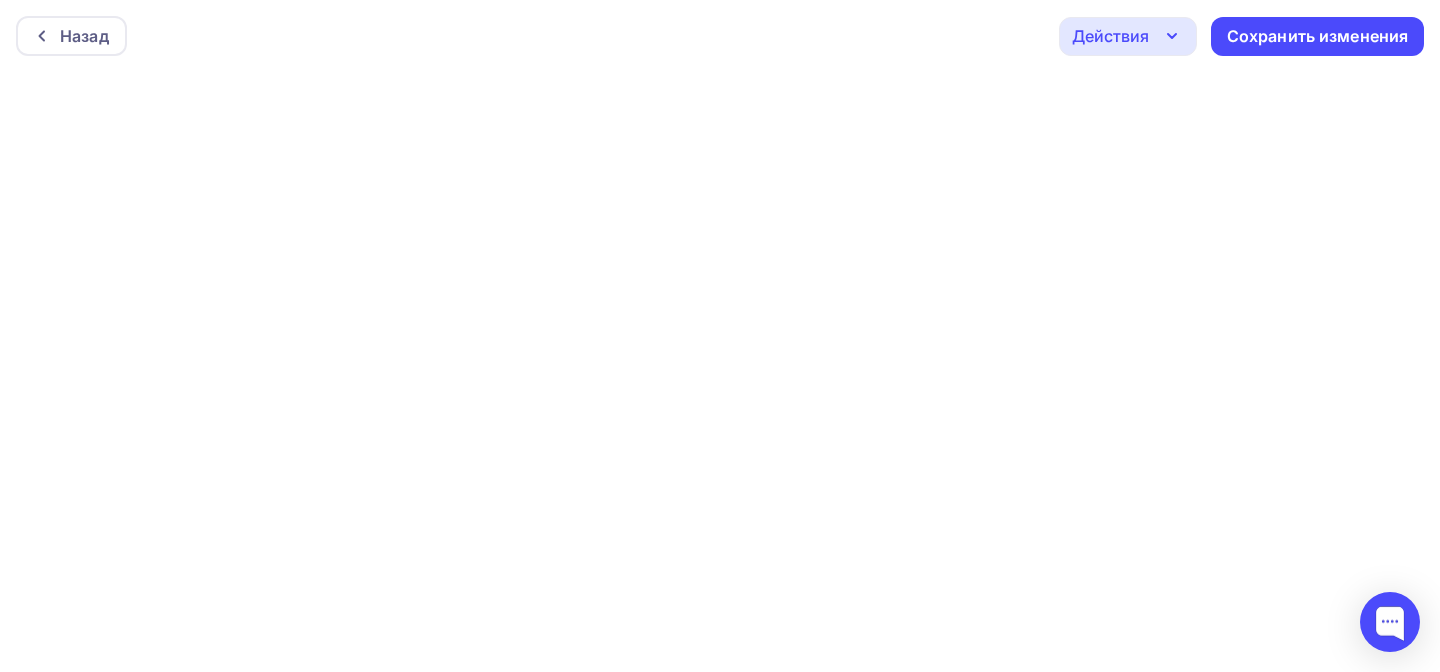 scroll, scrollTop: 5, scrollLeft: 0, axis: vertical 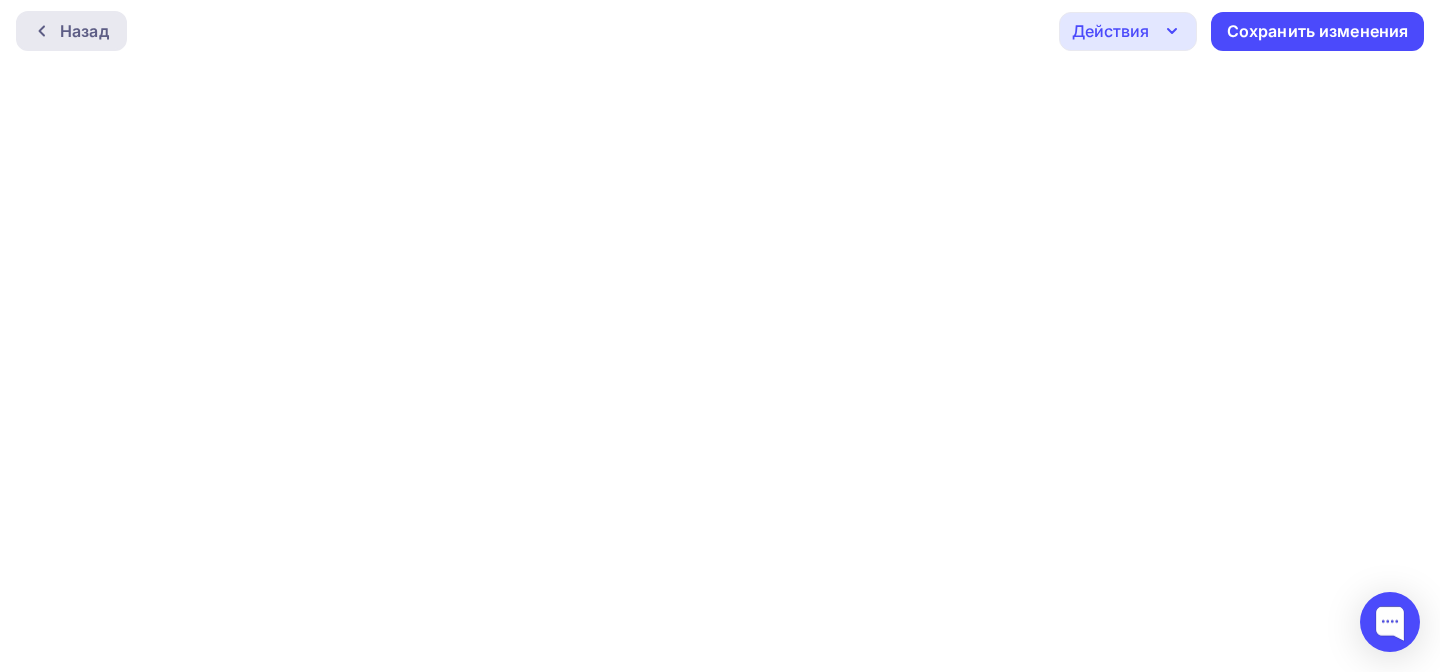 click on "Назад" at bounding box center [84, 31] 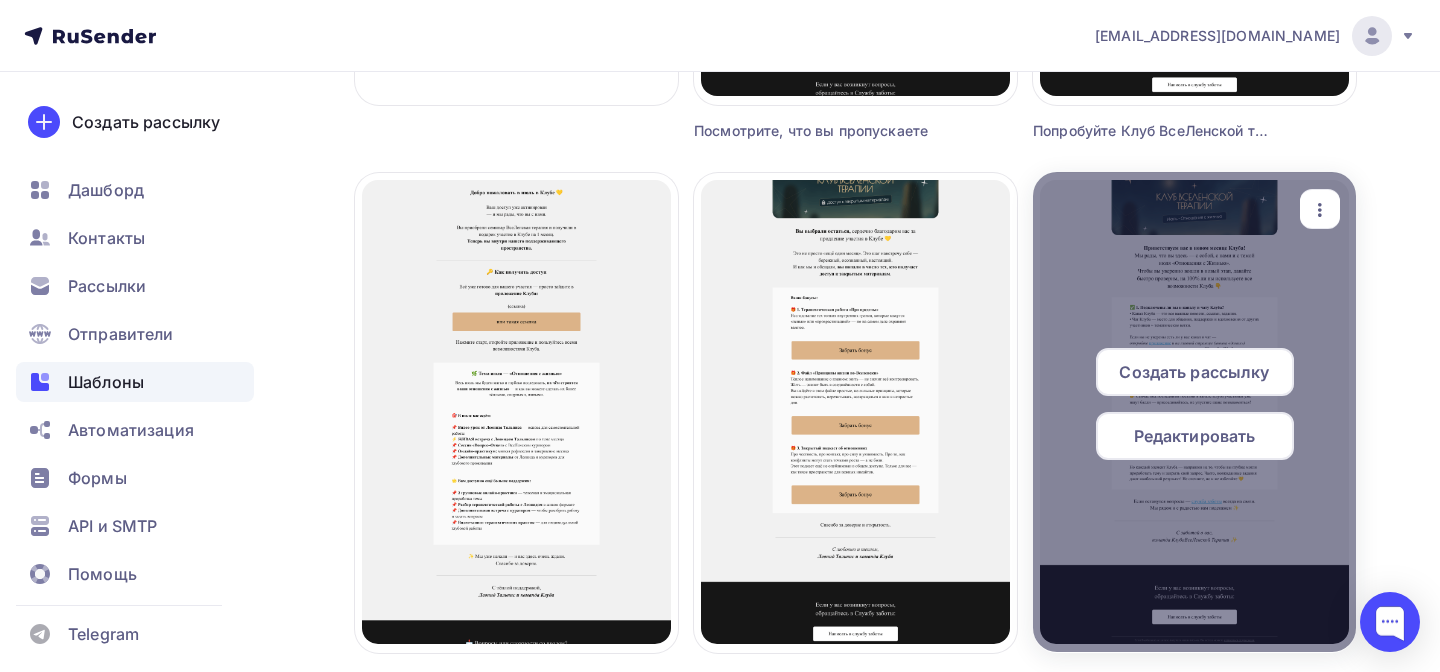 scroll, scrollTop: 642, scrollLeft: 0, axis: vertical 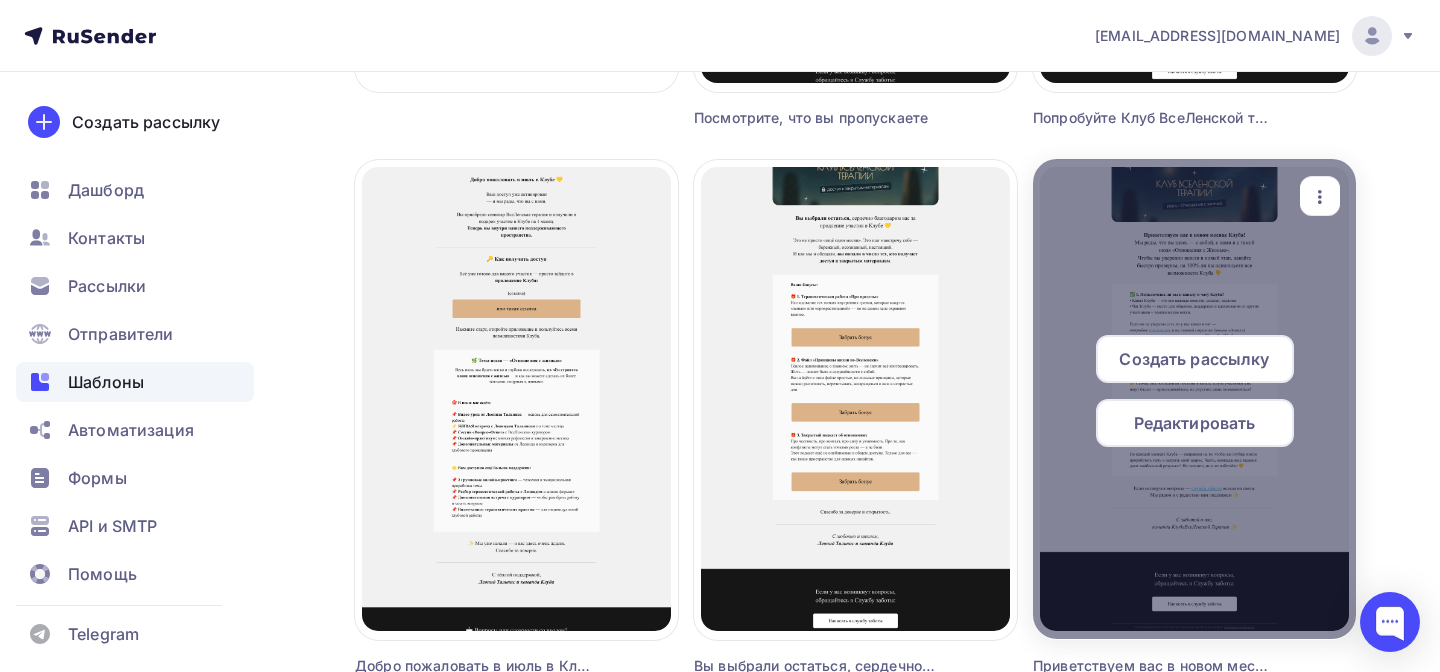 click on "Редактировать" at bounding box center (1195, 423) 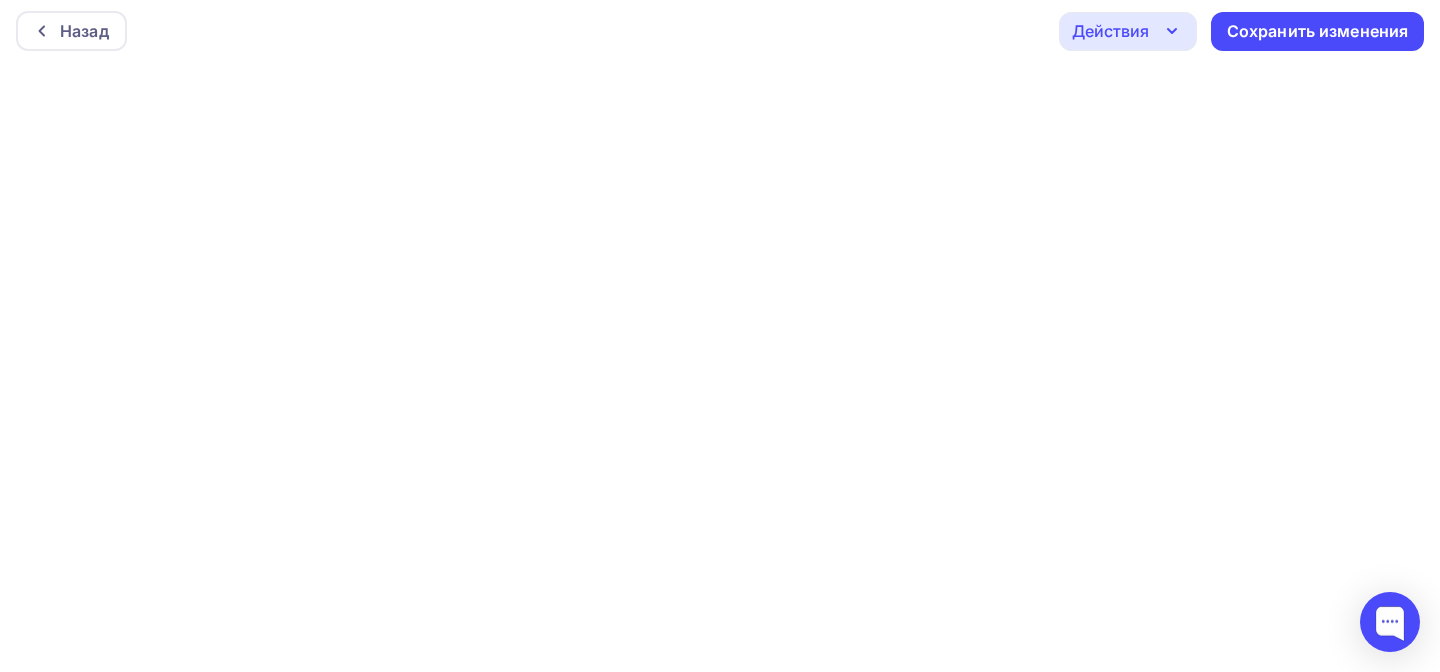 scroll, scrollTop: 0, scrollLeft: 0, axis: both 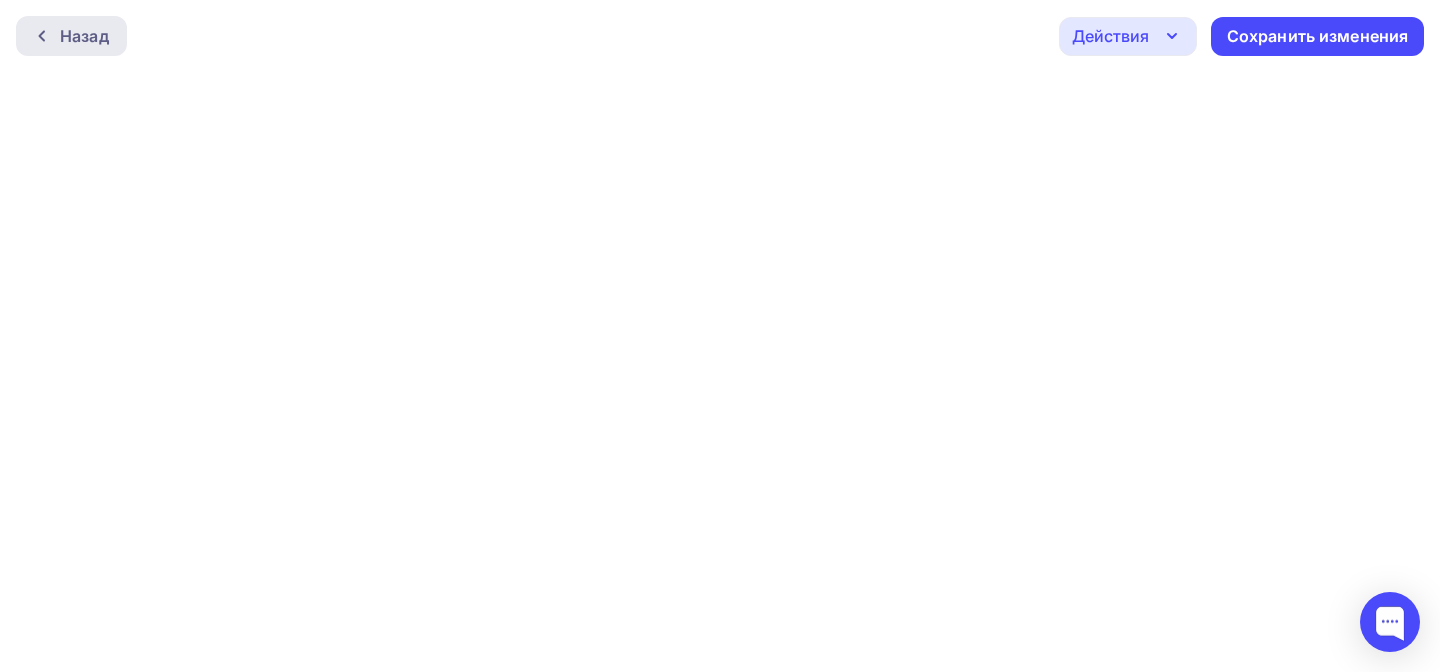 click on "Назад" at bounding box center (84, 36) 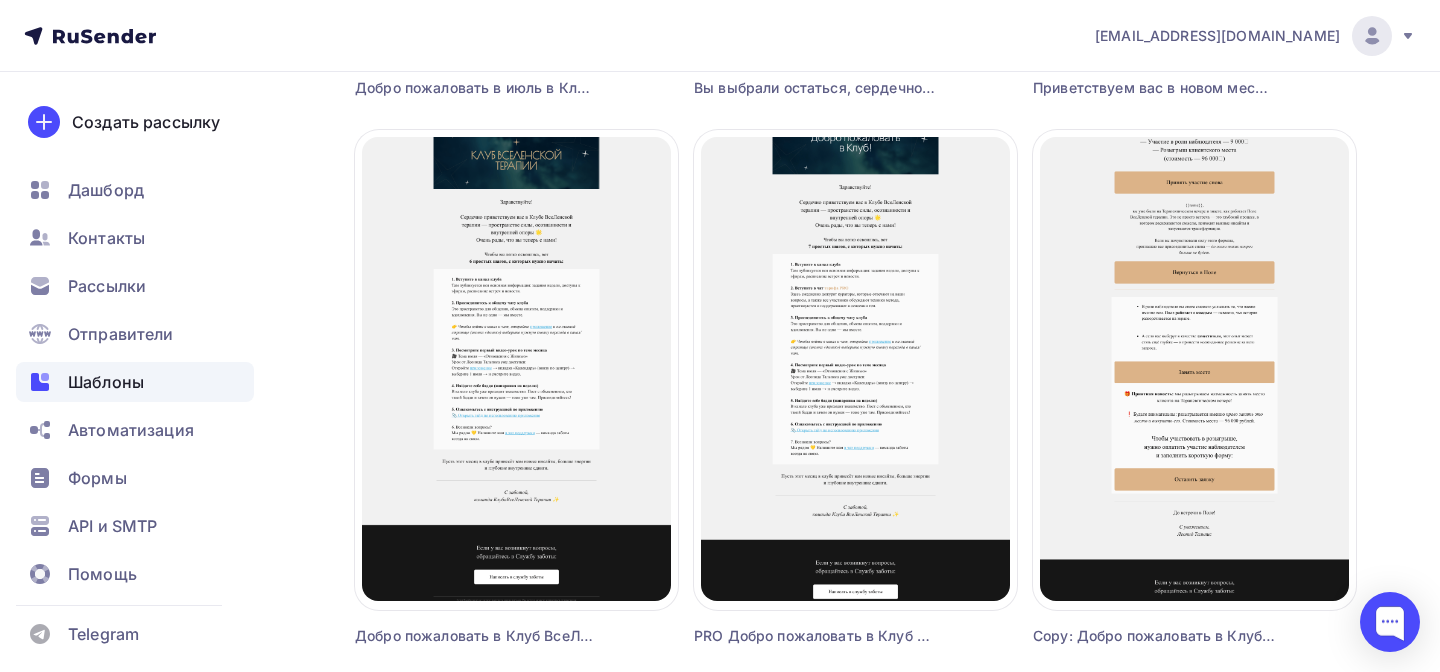 scroll, scrollTop: 1296, scrollLeft: 0, axis: vertical 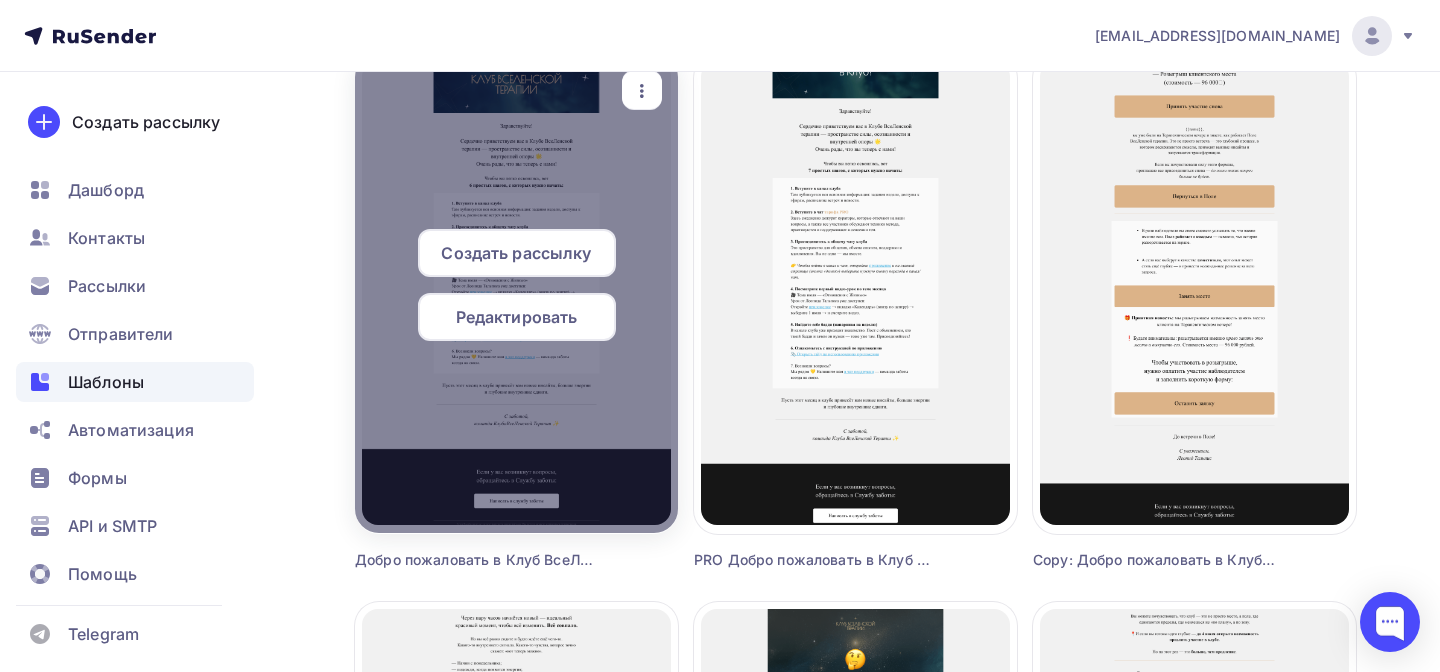 click on "Редактировать" at bounding box center (517, 317) 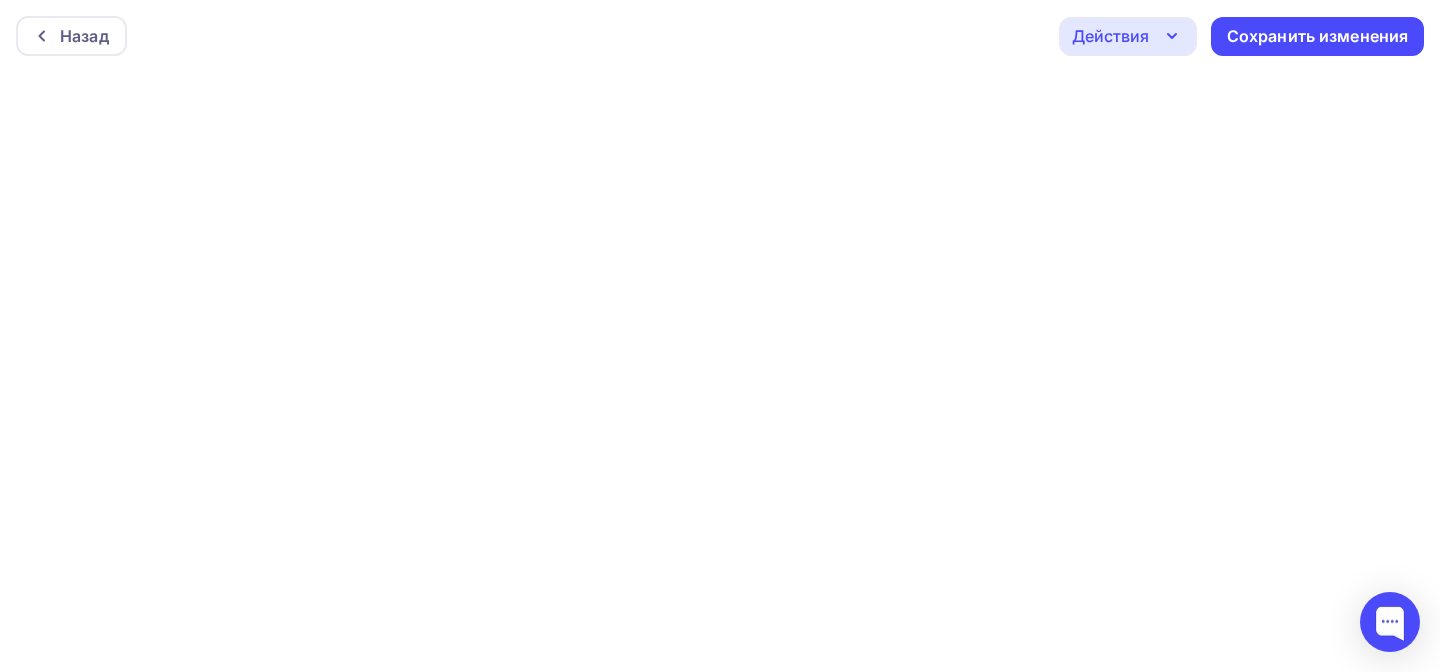 scroll, scrollTop: 5, scrollLeft: 0, axis: vertical 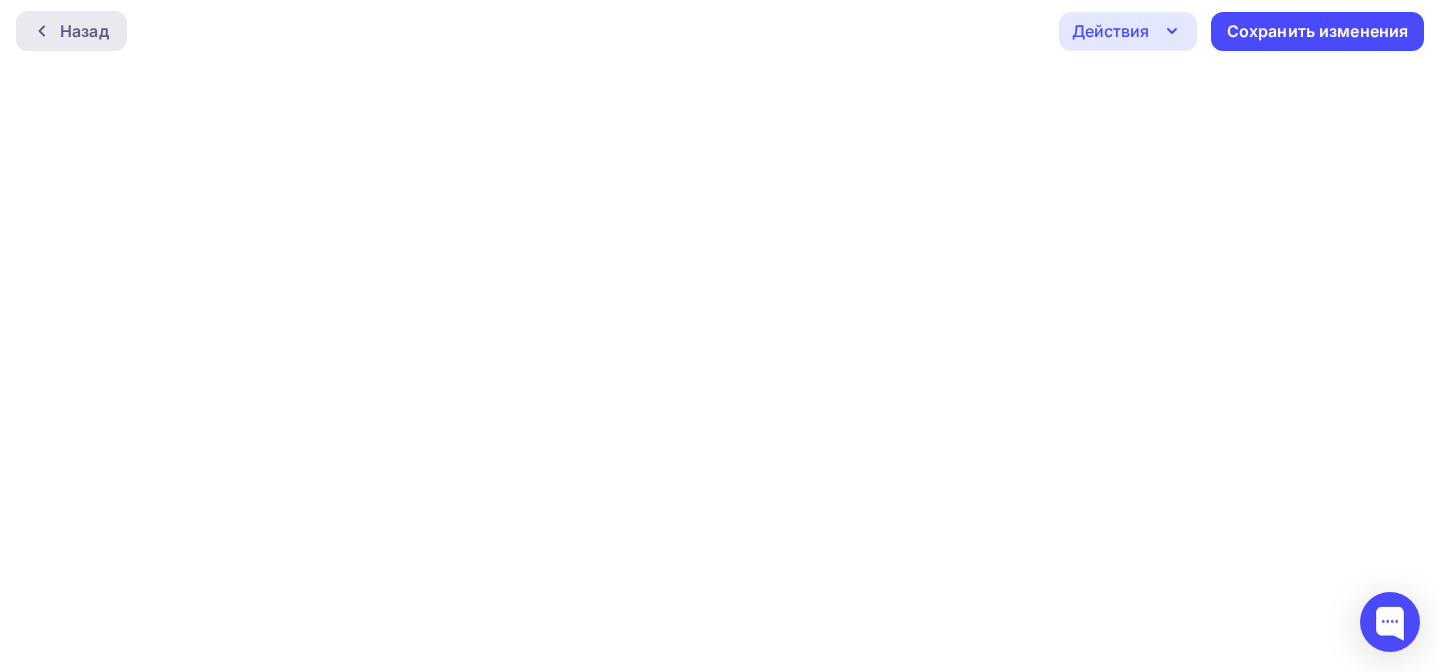 click on "Назад" at bounding box center [84, 31] 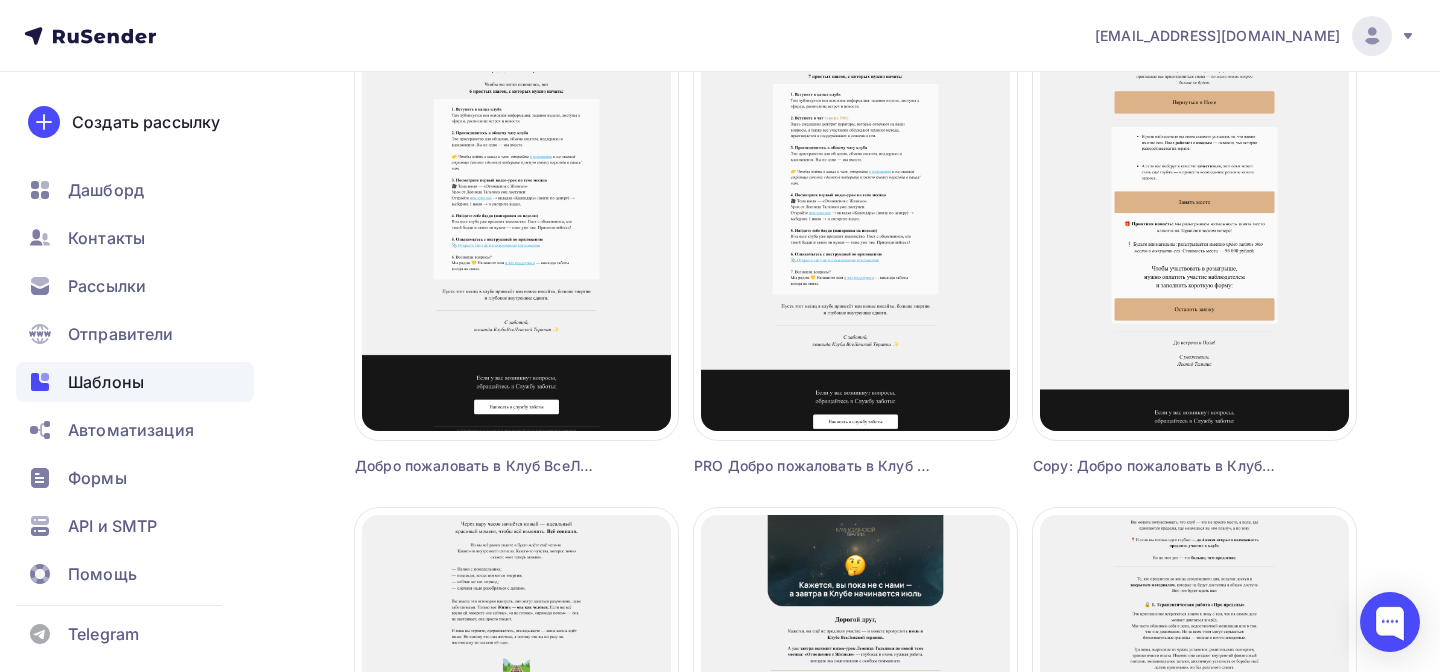scroll, scrollTop: 1397, scrollLeft: 0, axis: vertical 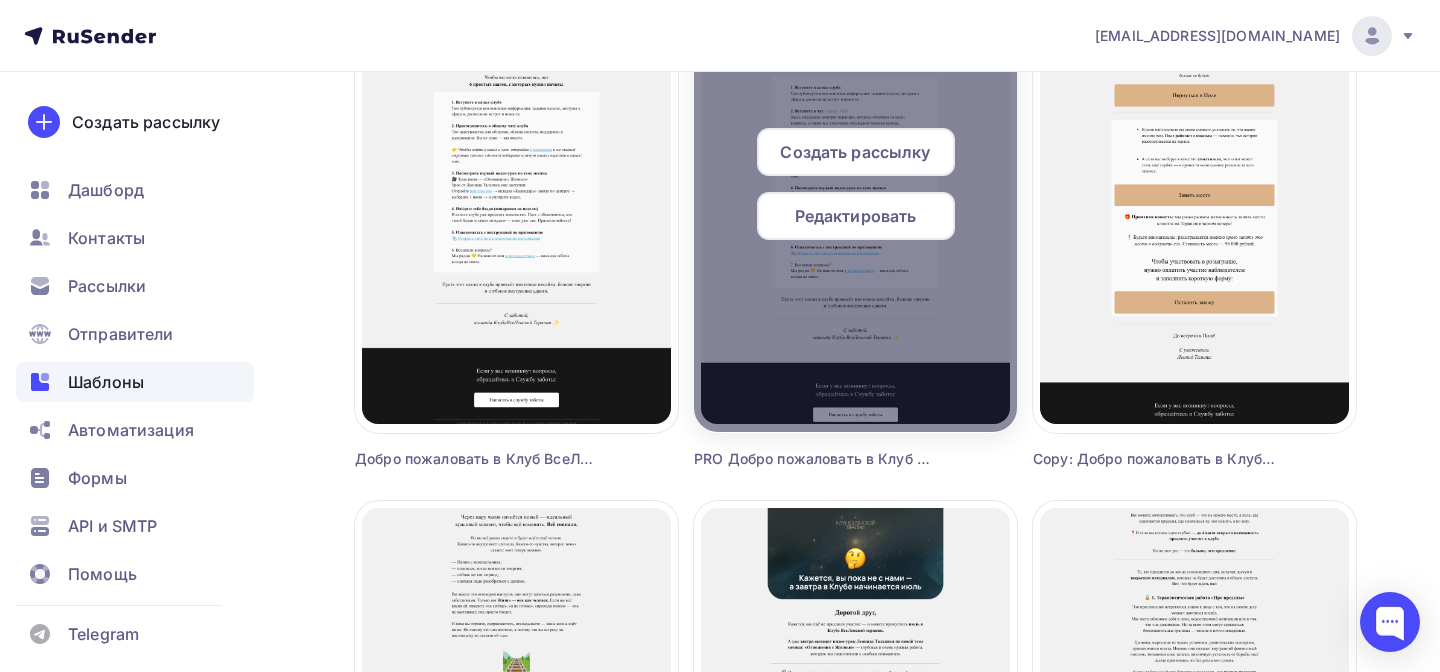 click on "Редактировать" at bounding box center [856, 216] 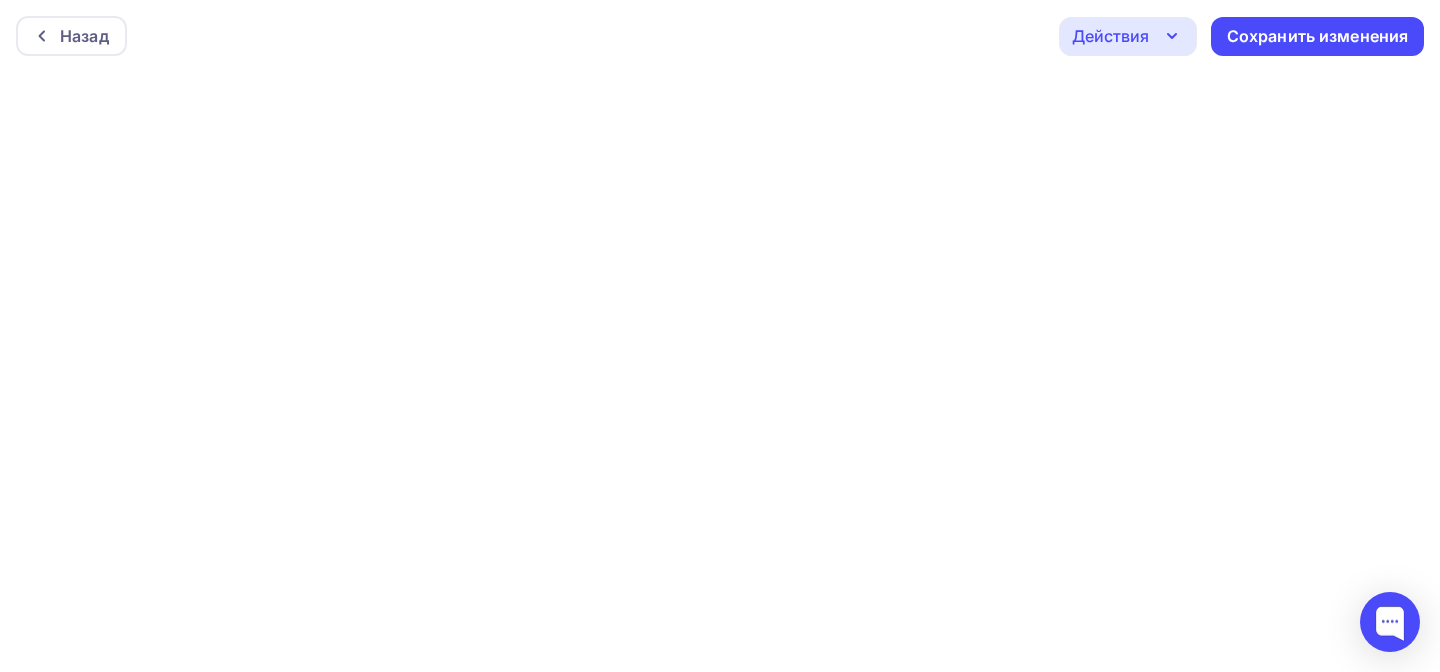 scroll, scrollTop: 5, scrollLeft: 0, axis: vertical 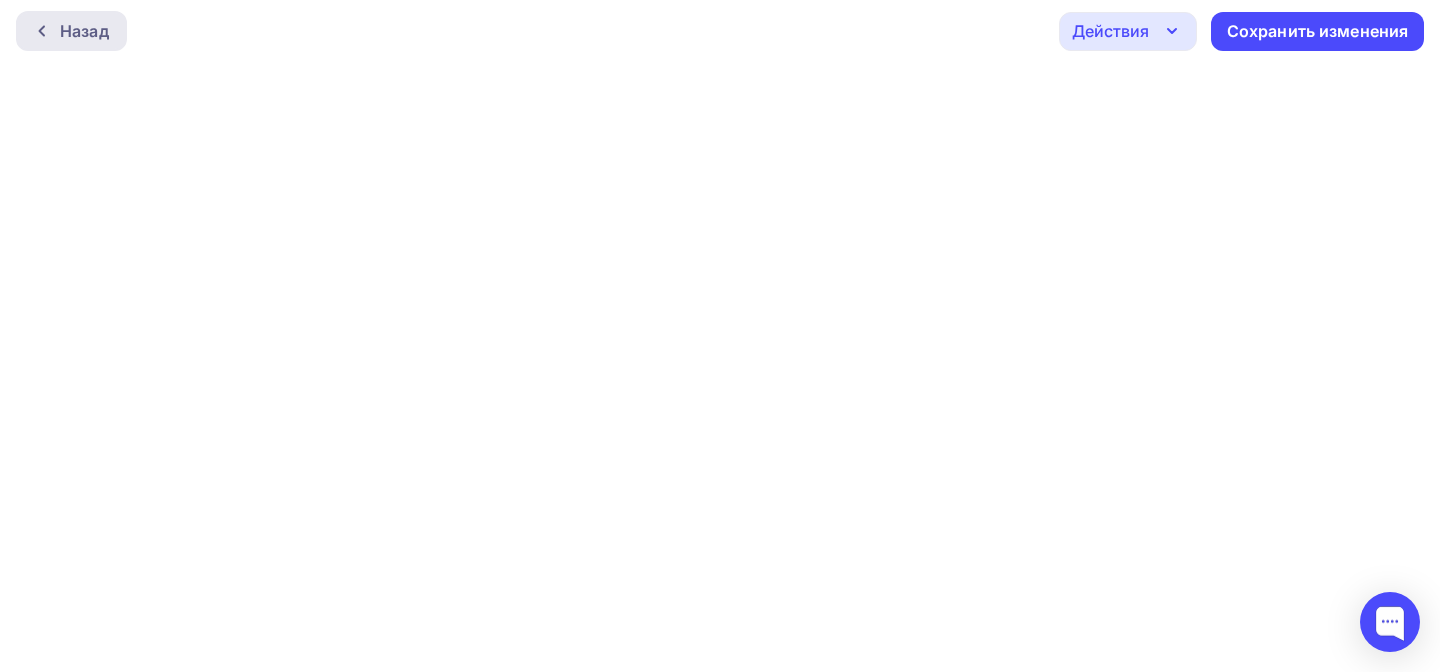 click on "Назад" at bounding box center (84, 31) 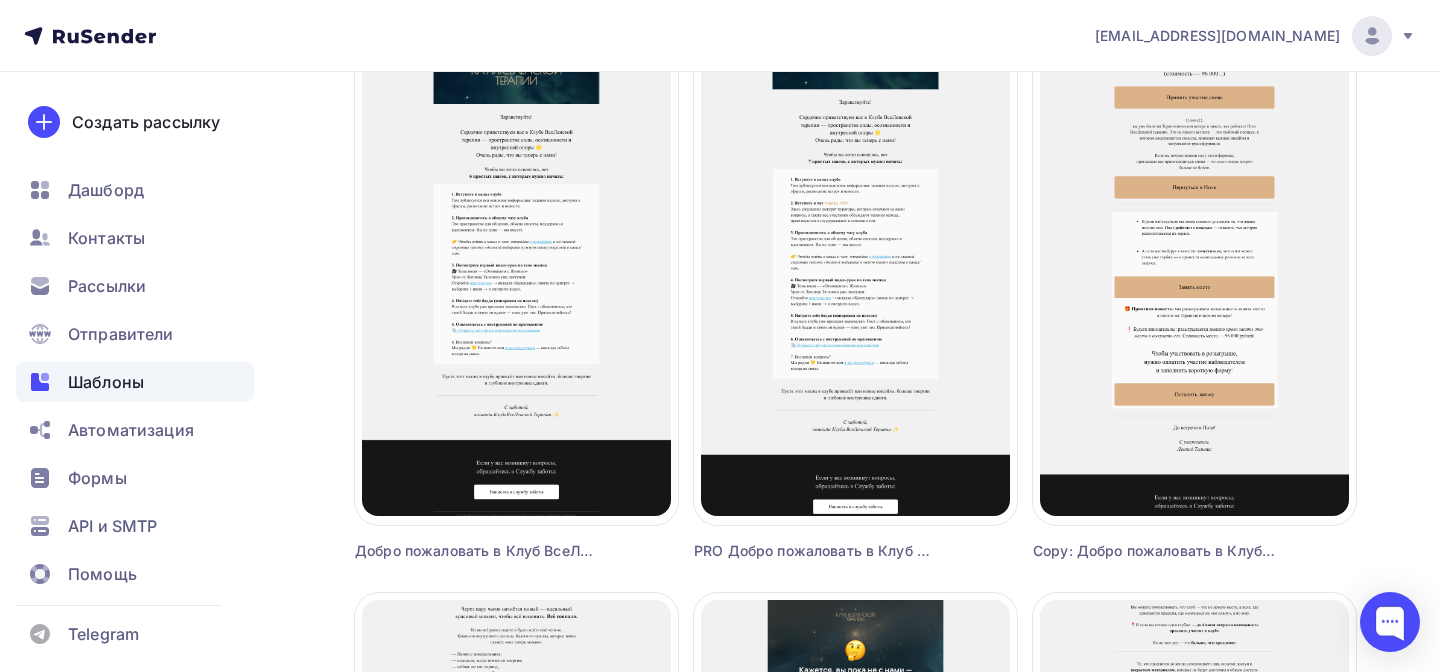 scroll, scrollTop: 1367, scrollLeft: 0, axis: vertical 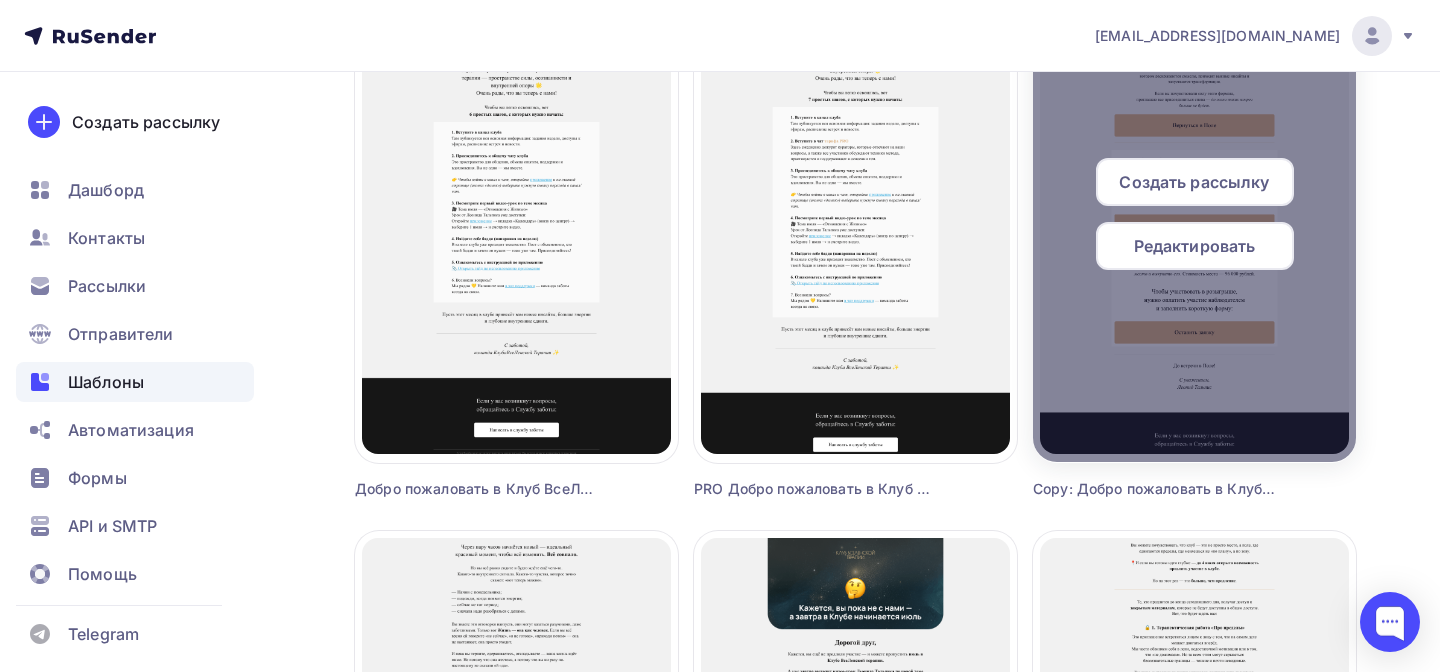 click on "Редактировать" at bounding box center [1195, 246] 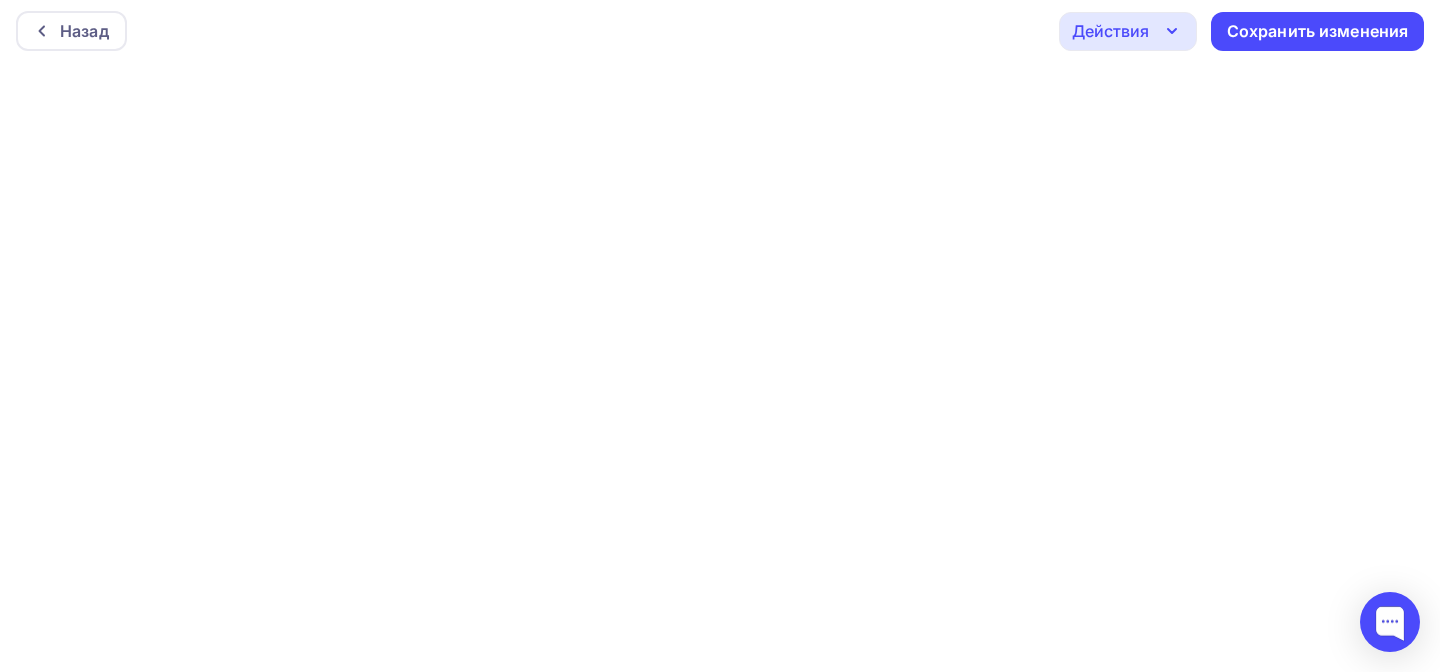scroll, scrollTop: 4, scrollLeft: 0, axis: vertical 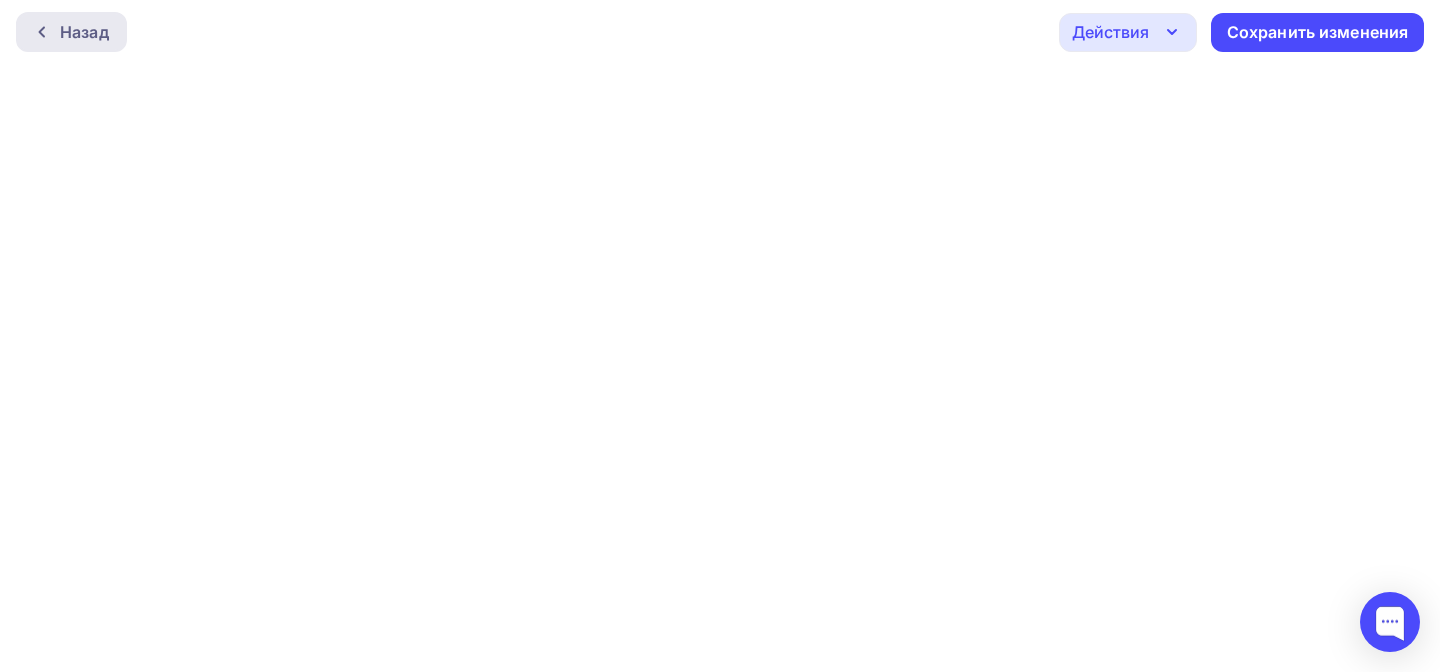 click on "Назад" at bounding box center (71, 32) 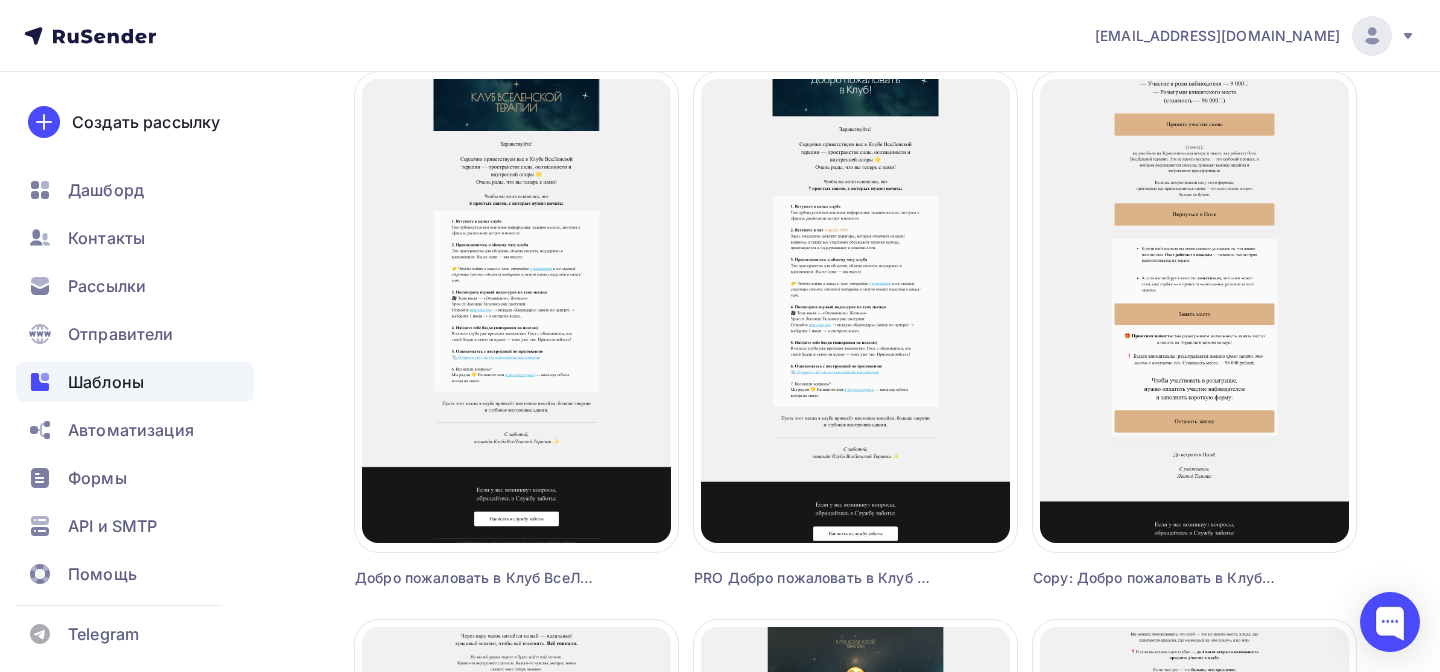 scroll, scrollTop: 1286, scrollLeft: 0, axis: vertical 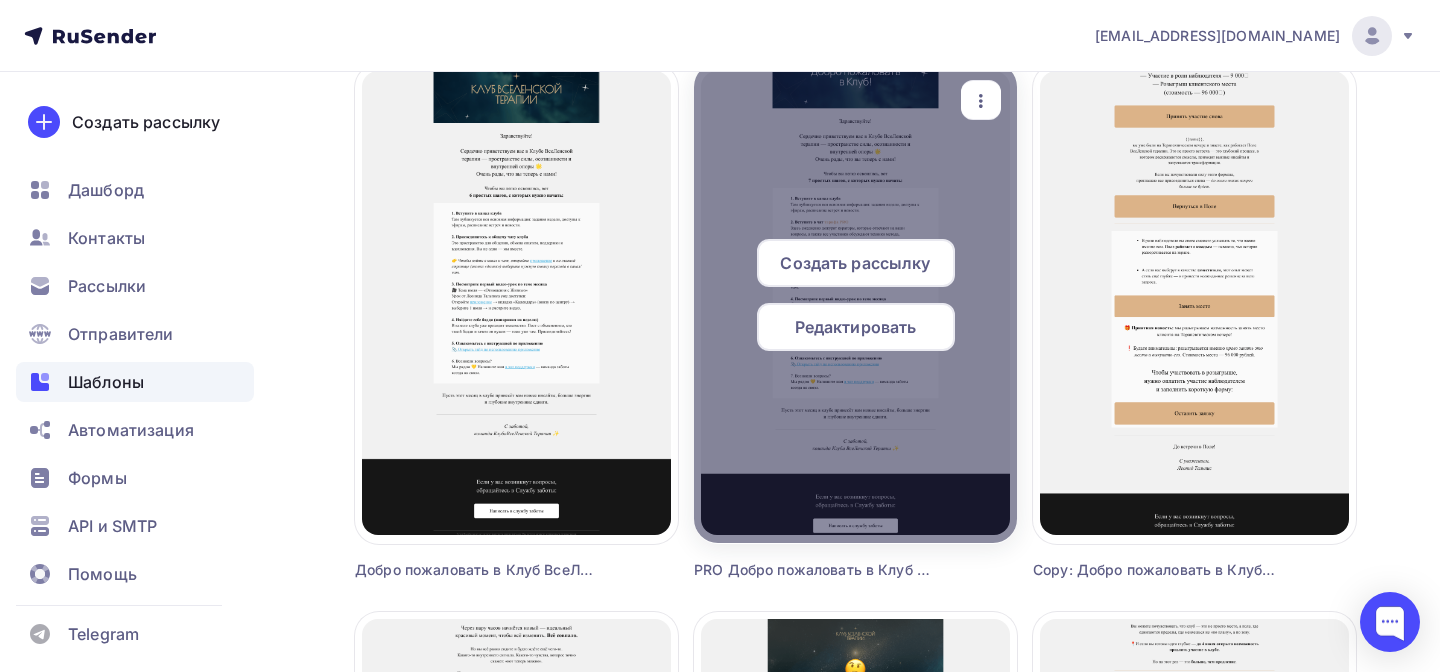 click on "Редактировать" at bounding box center (856, 327) 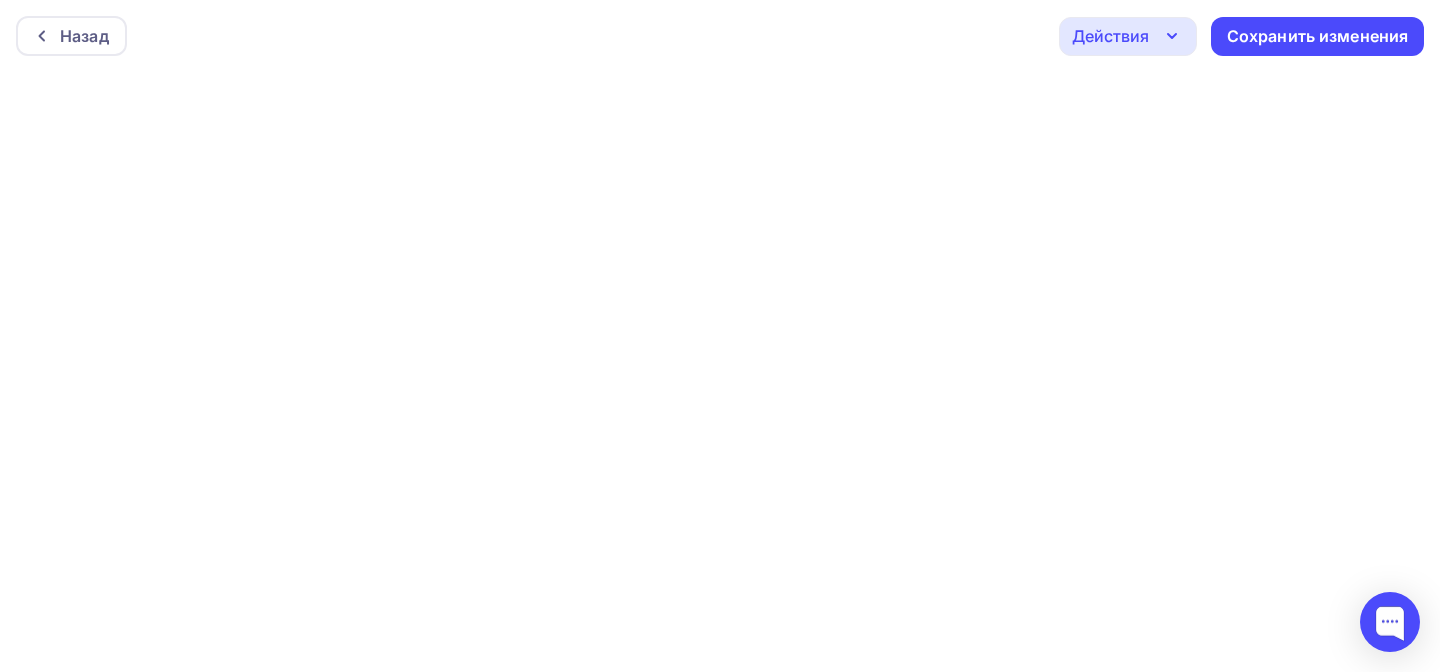 scroll, scrollTop: 5, scrollLeft: 0, axis: vertical 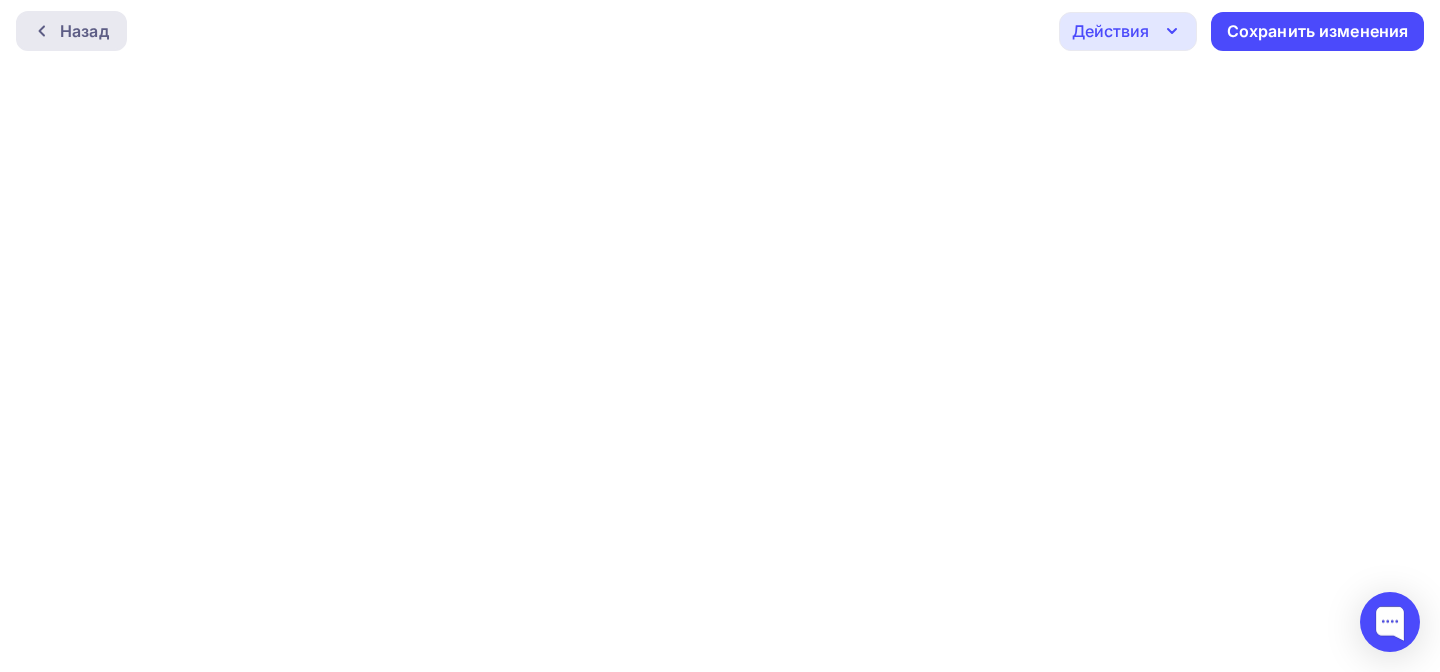 click on "Назад" at bounding box center (84, 31) 